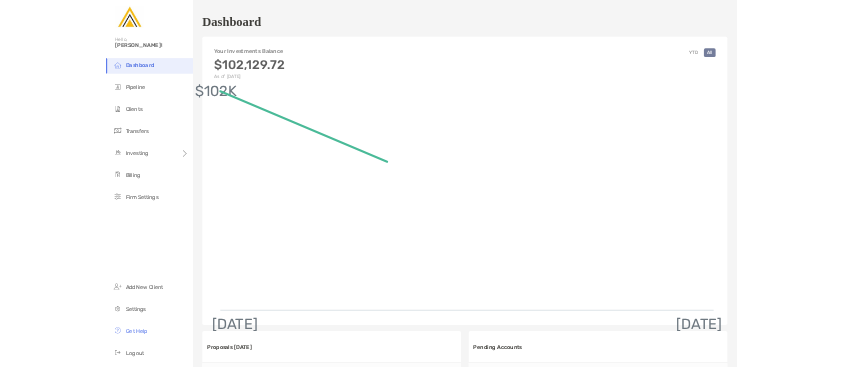 scroll, scrollTop: 0, scrollLeft: 0, axis: both 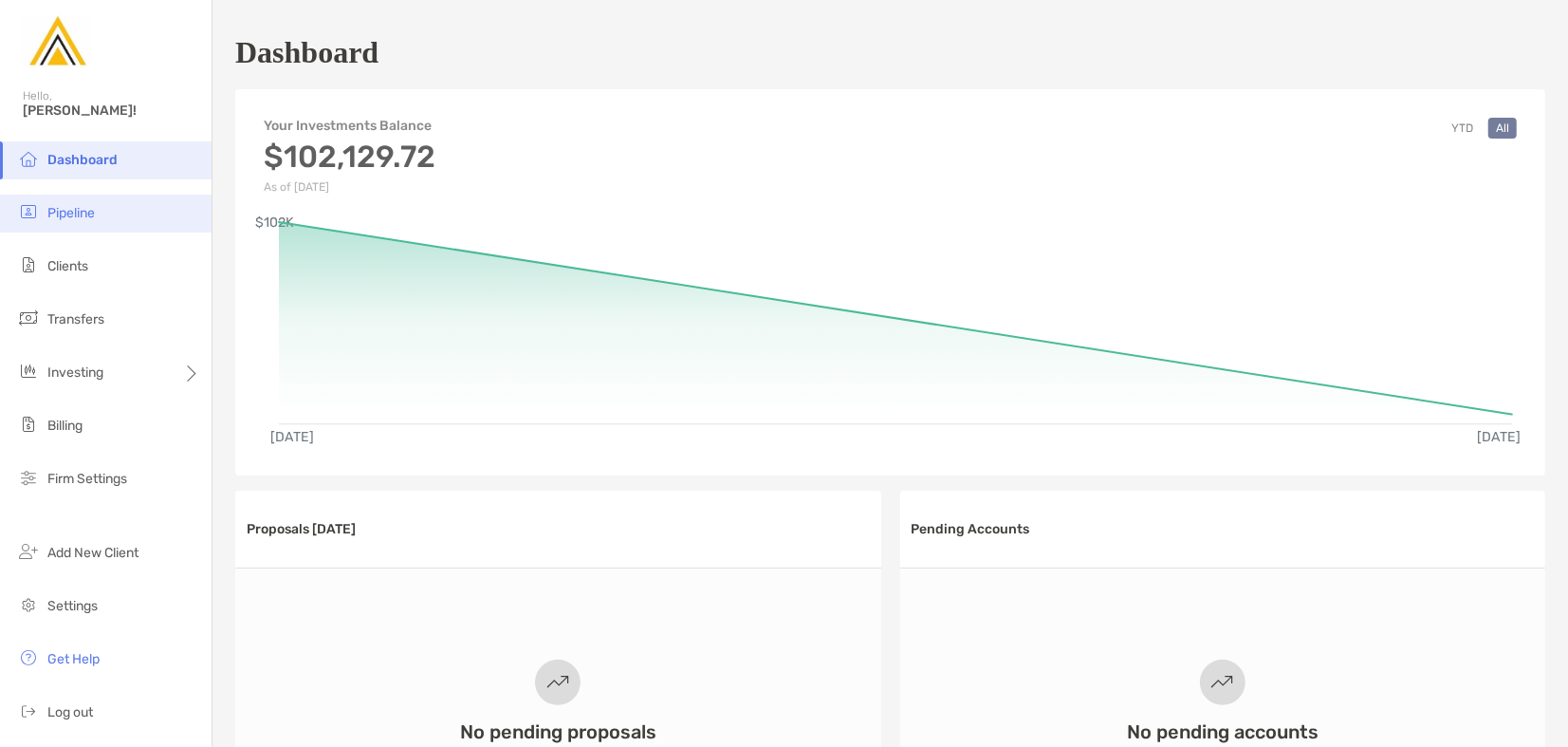 click on "Pipeline" at bounding box center (105, 214) 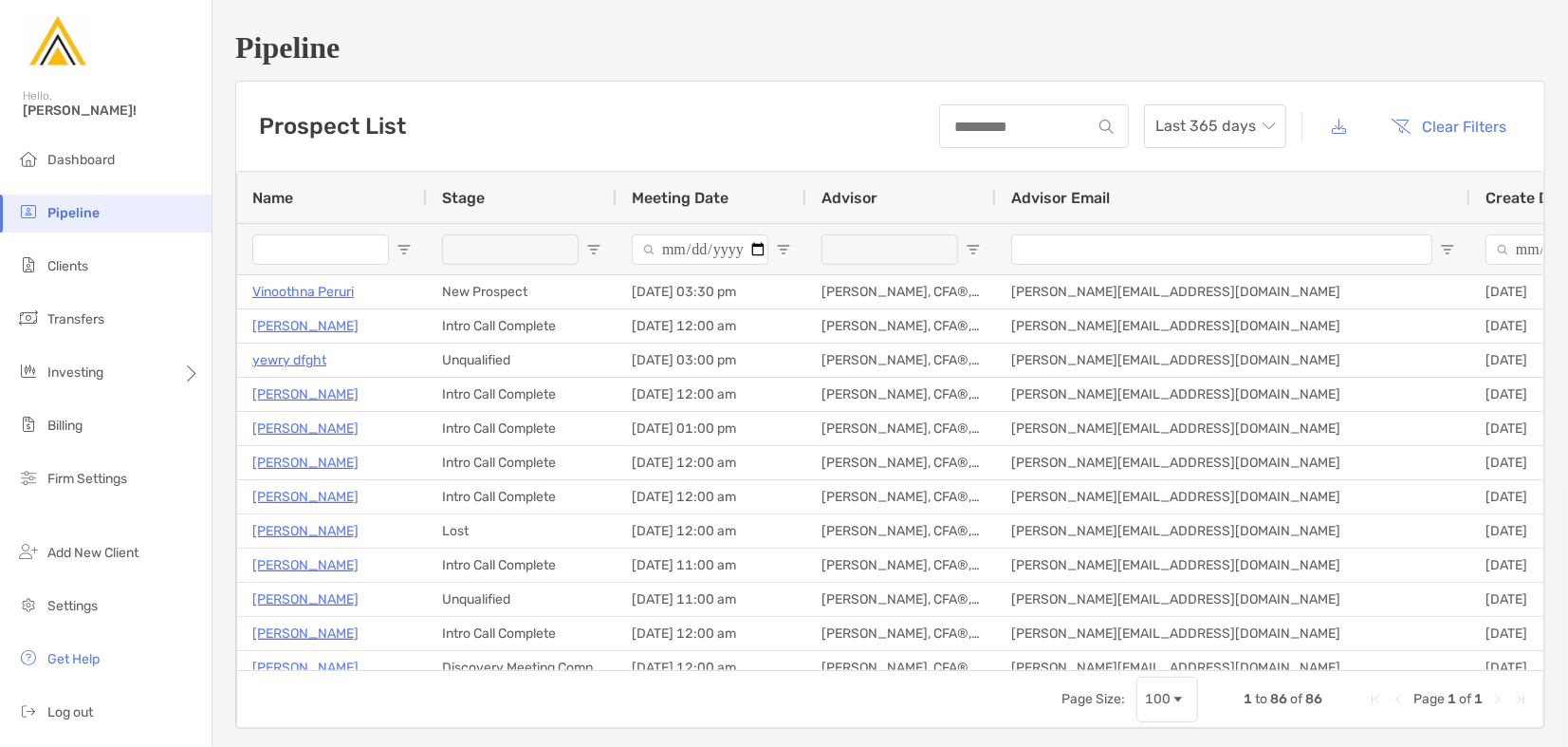 type on "**********" 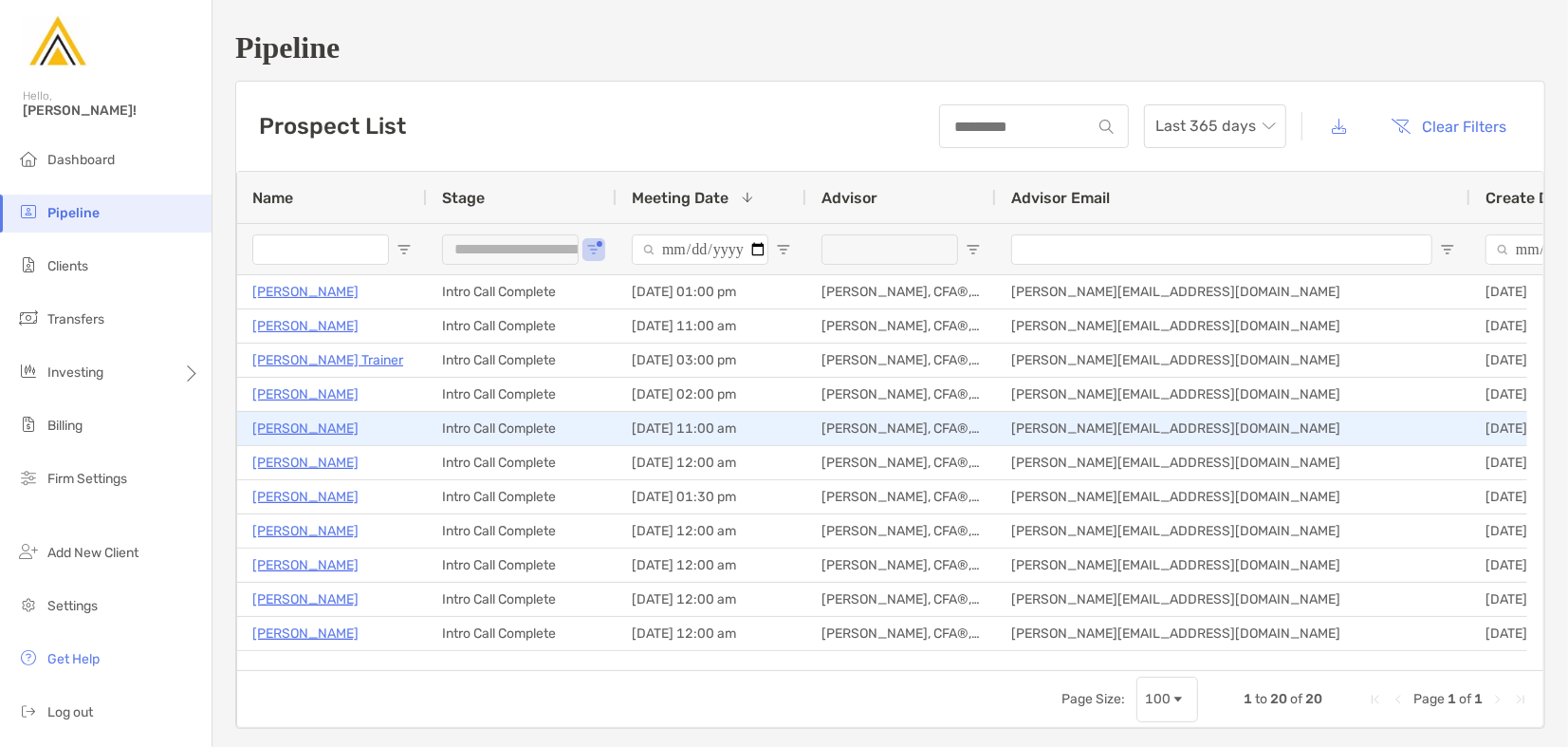 click on "[PERSON_NAME]" at bounding box center (305, 428) 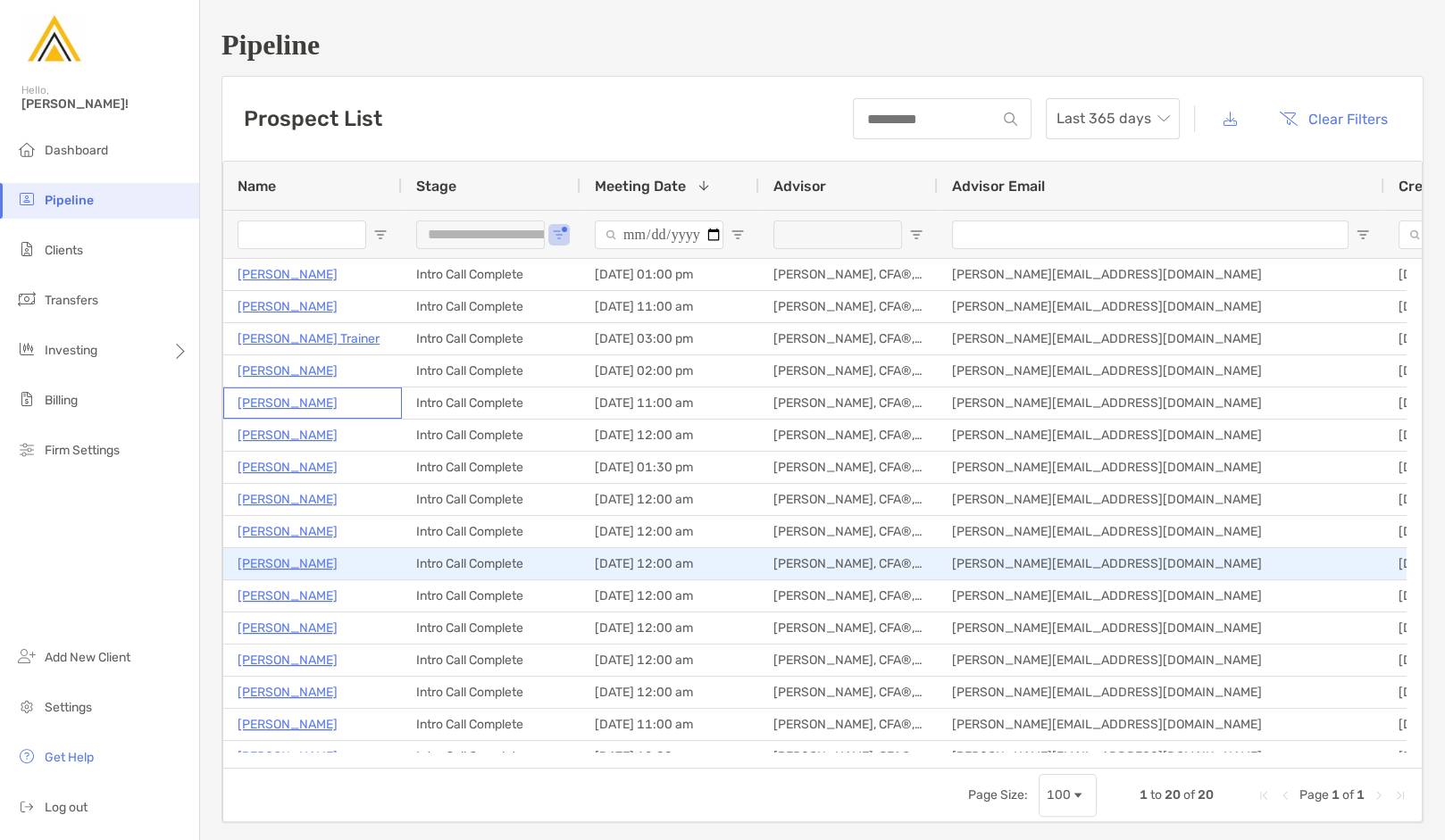 scroll, scrollTop: 92, scrollLeft: 0, axis: vertical 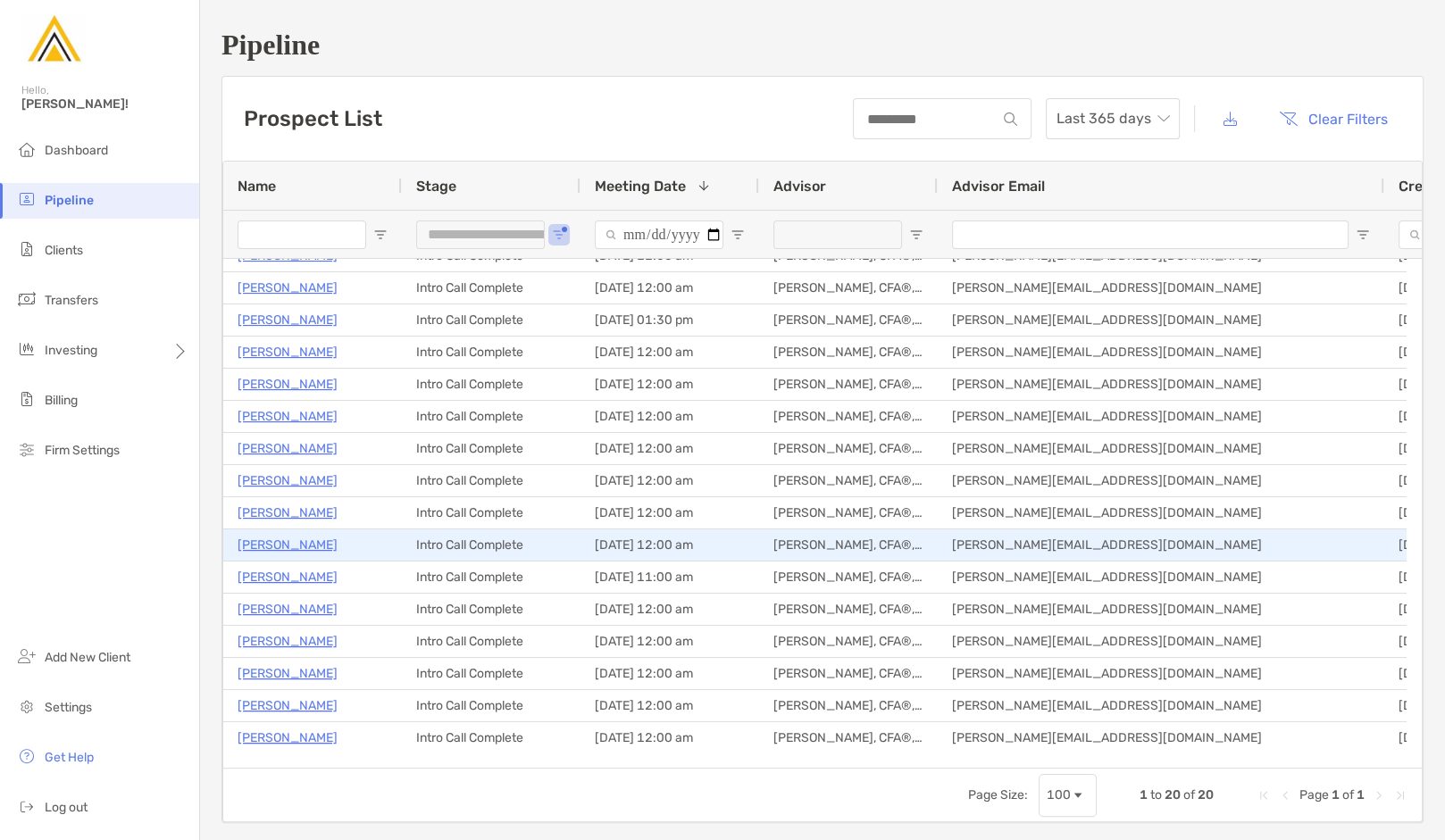 click on "[PERSON_NAME]" at bounding box center (288, 545) 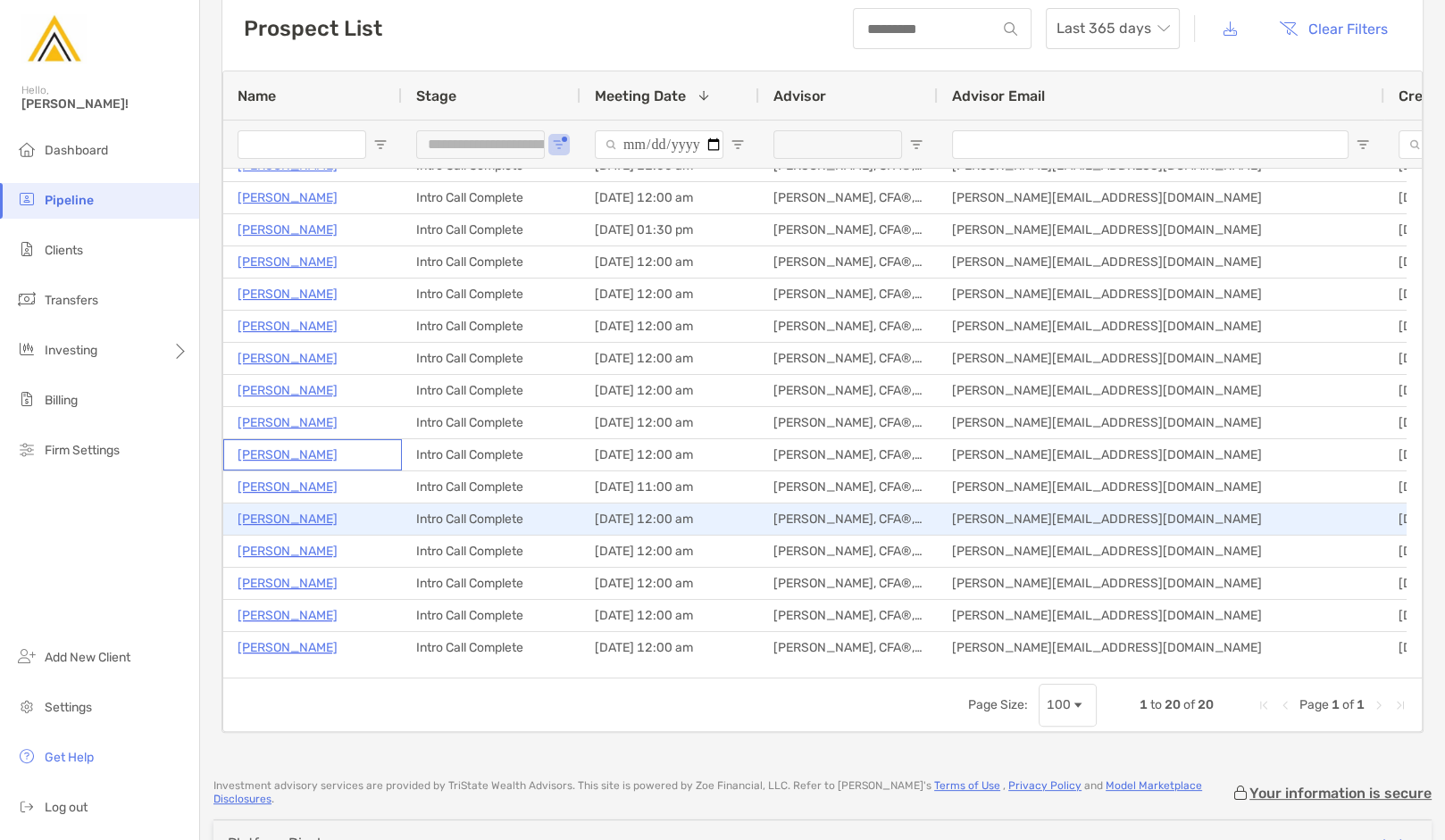 scroll, scrollTop: 58, scrollLeft: 0, axis: vertical 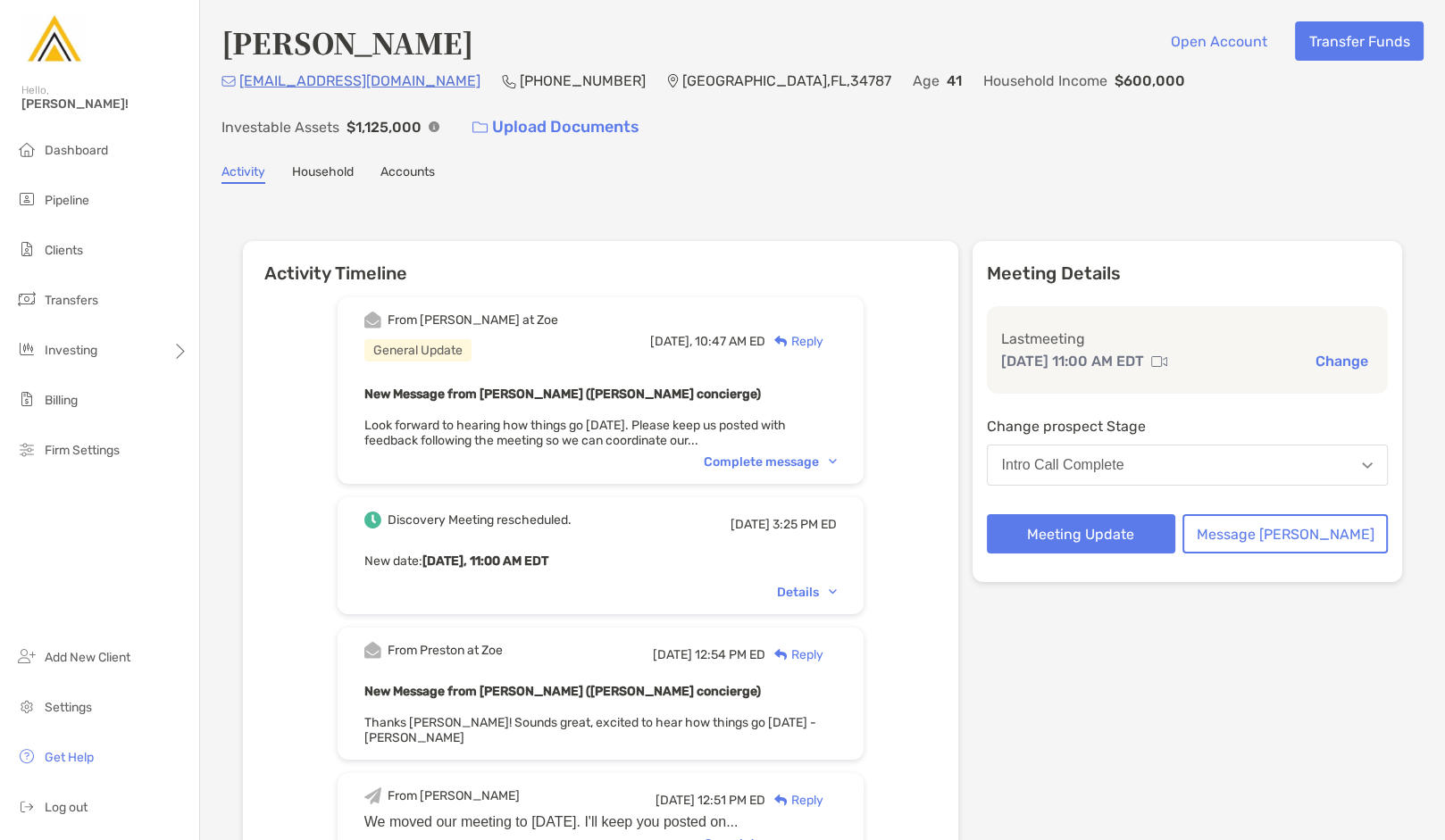 click on "Intro Call Complete" at bounding box center [1063, 465] 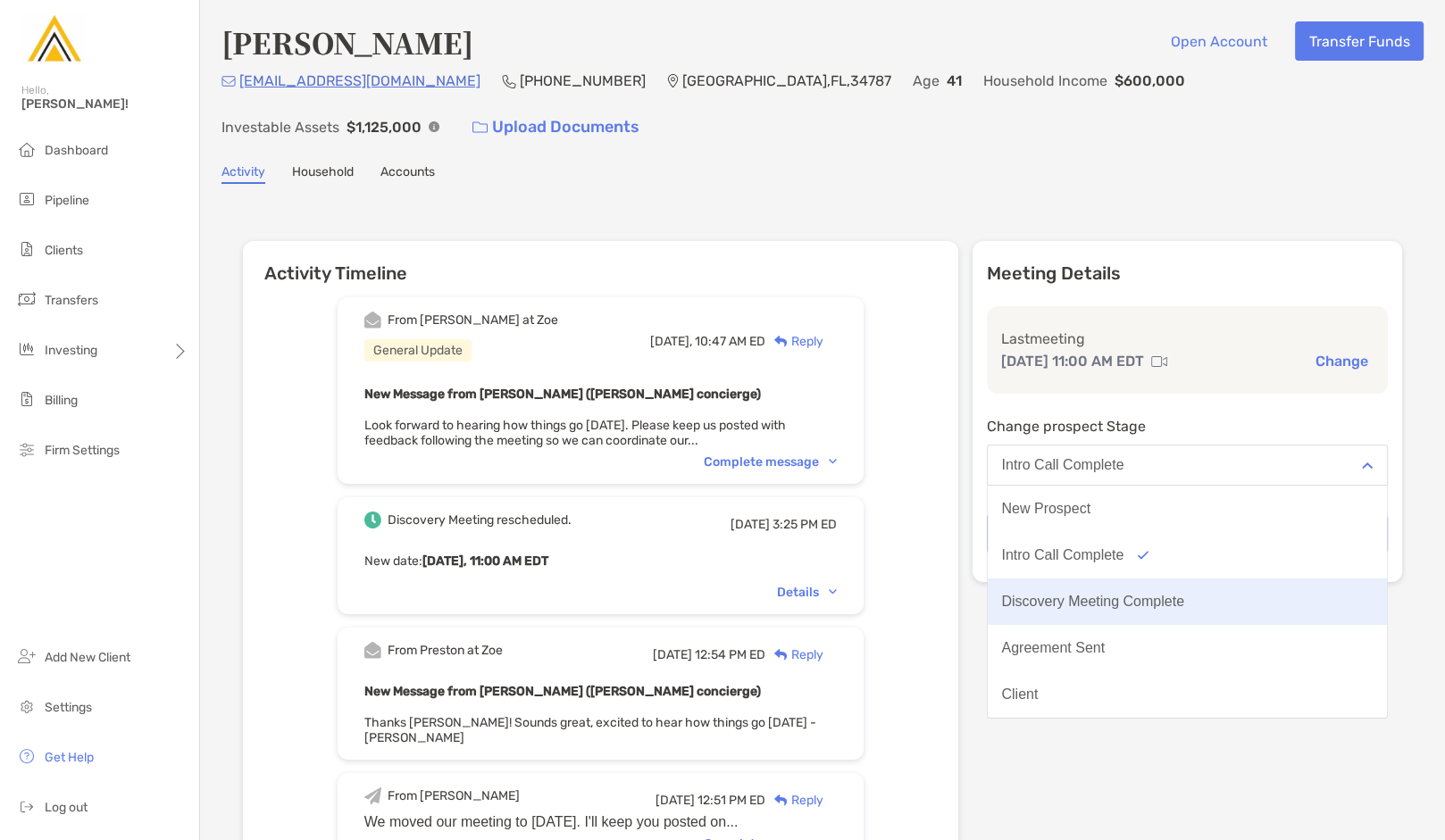 scroll, scrollTop: 138, scrollLeft: 0, axis: vertical 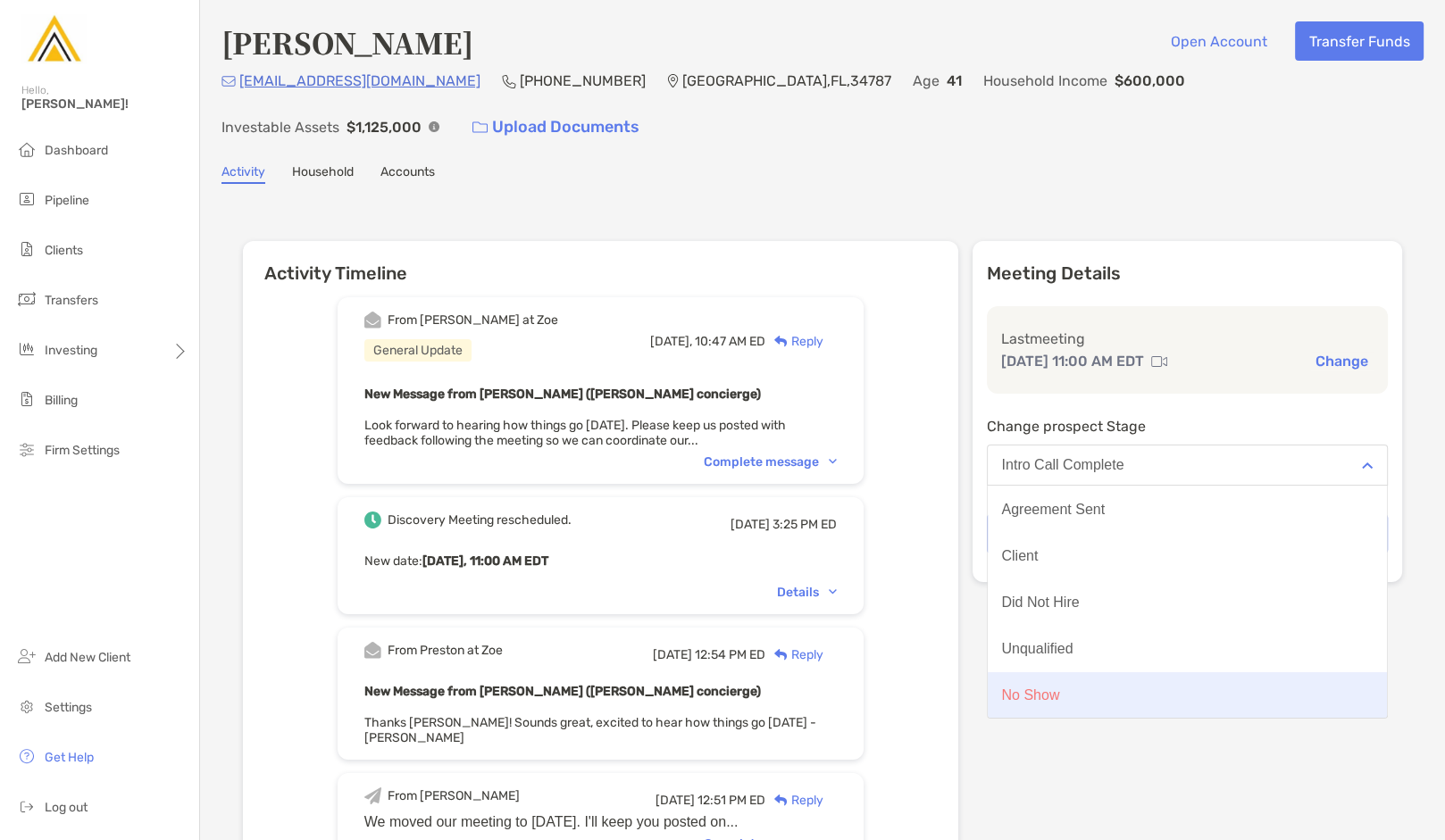 click on "No Show" at bounding box center [1188, 695] 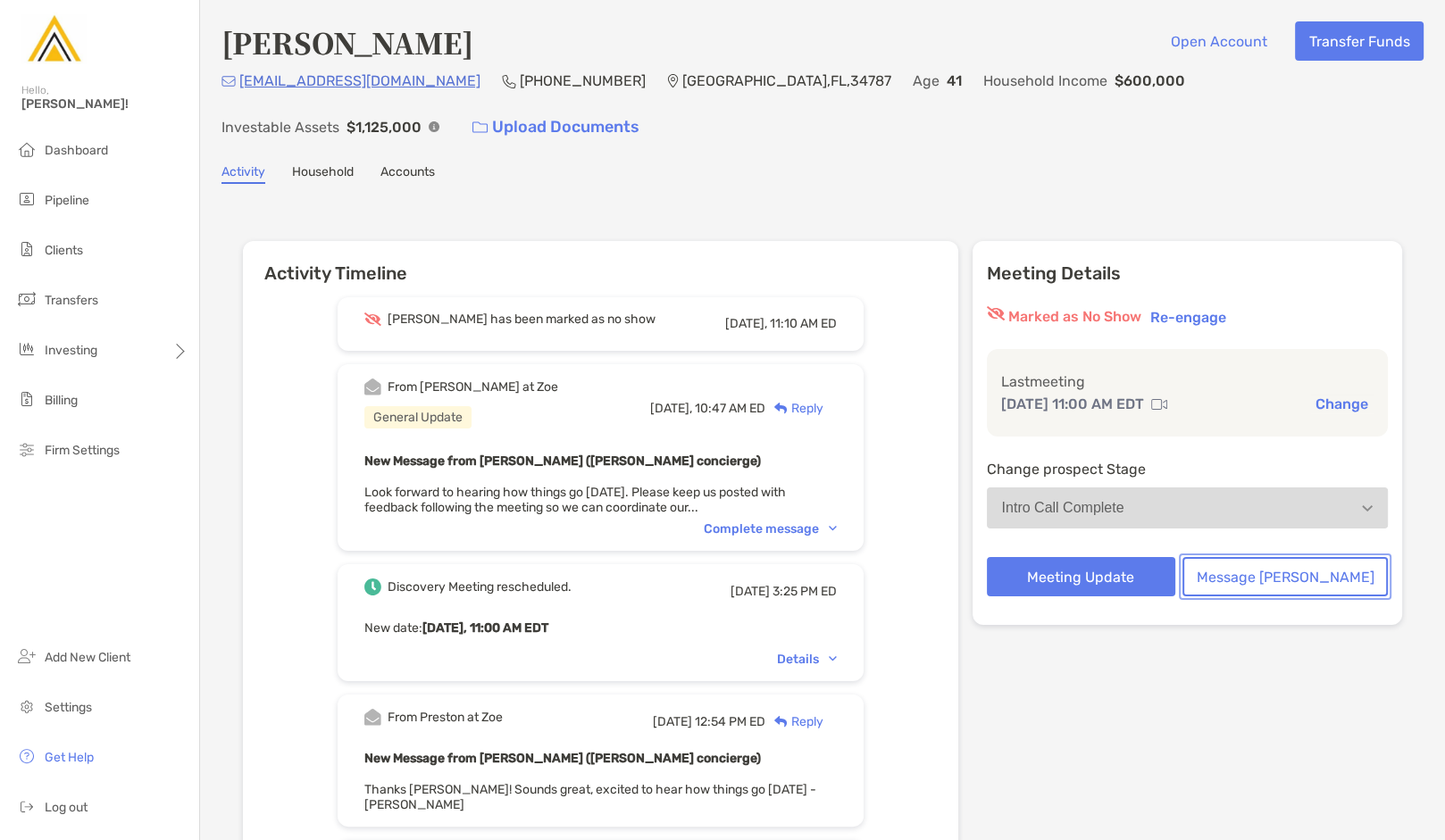 click on "Message [PERSON_NAME]" at bounding box center [1285, 577] 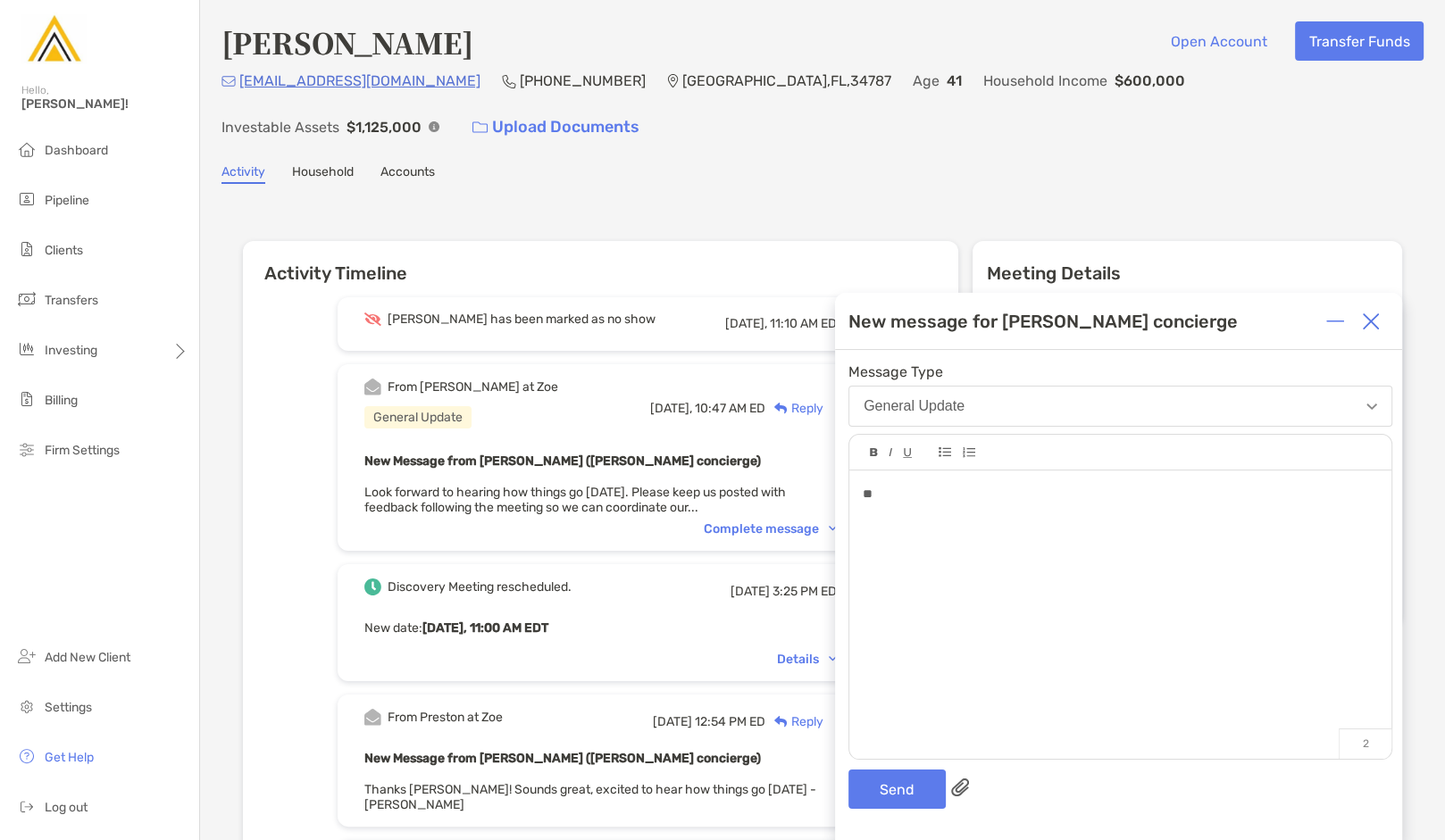 type 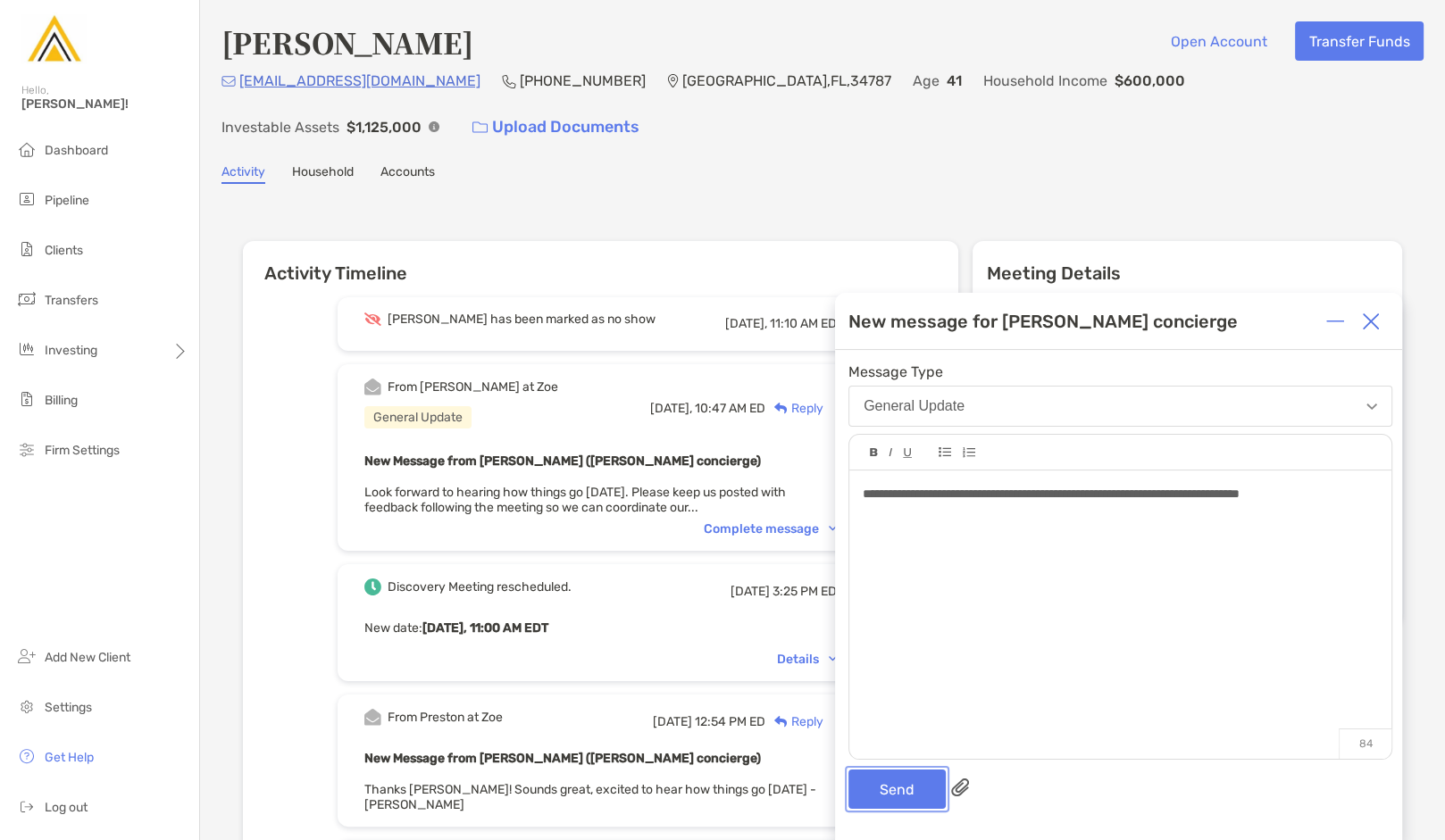 click on "Send" at bounding box center (897, 789) 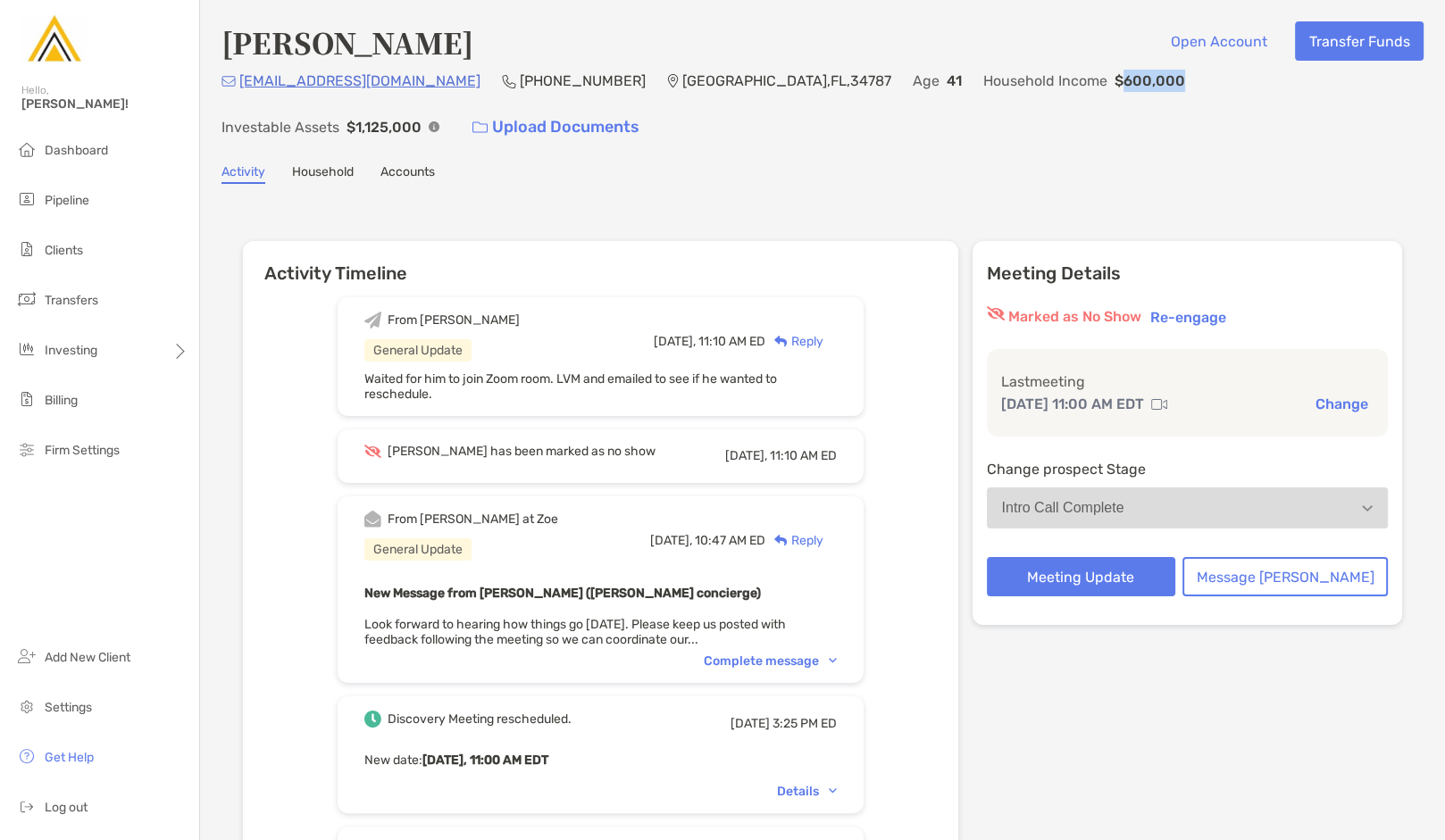 drag, startPoint x: 916, startPoint y: 82, endPoint x: 981, endPoint y: 81, distance: 65.00769 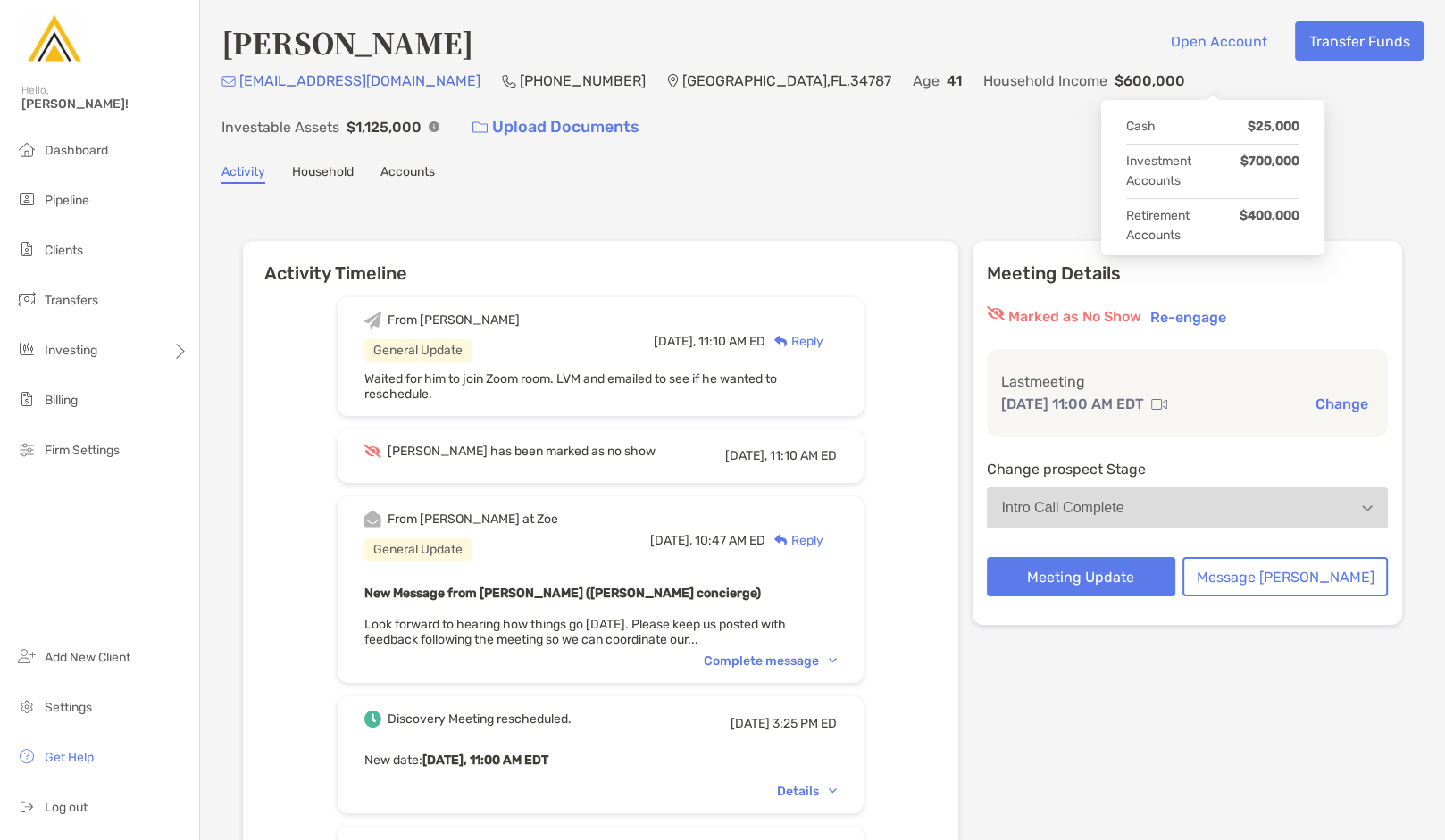 click at bounding box center [434, 127] 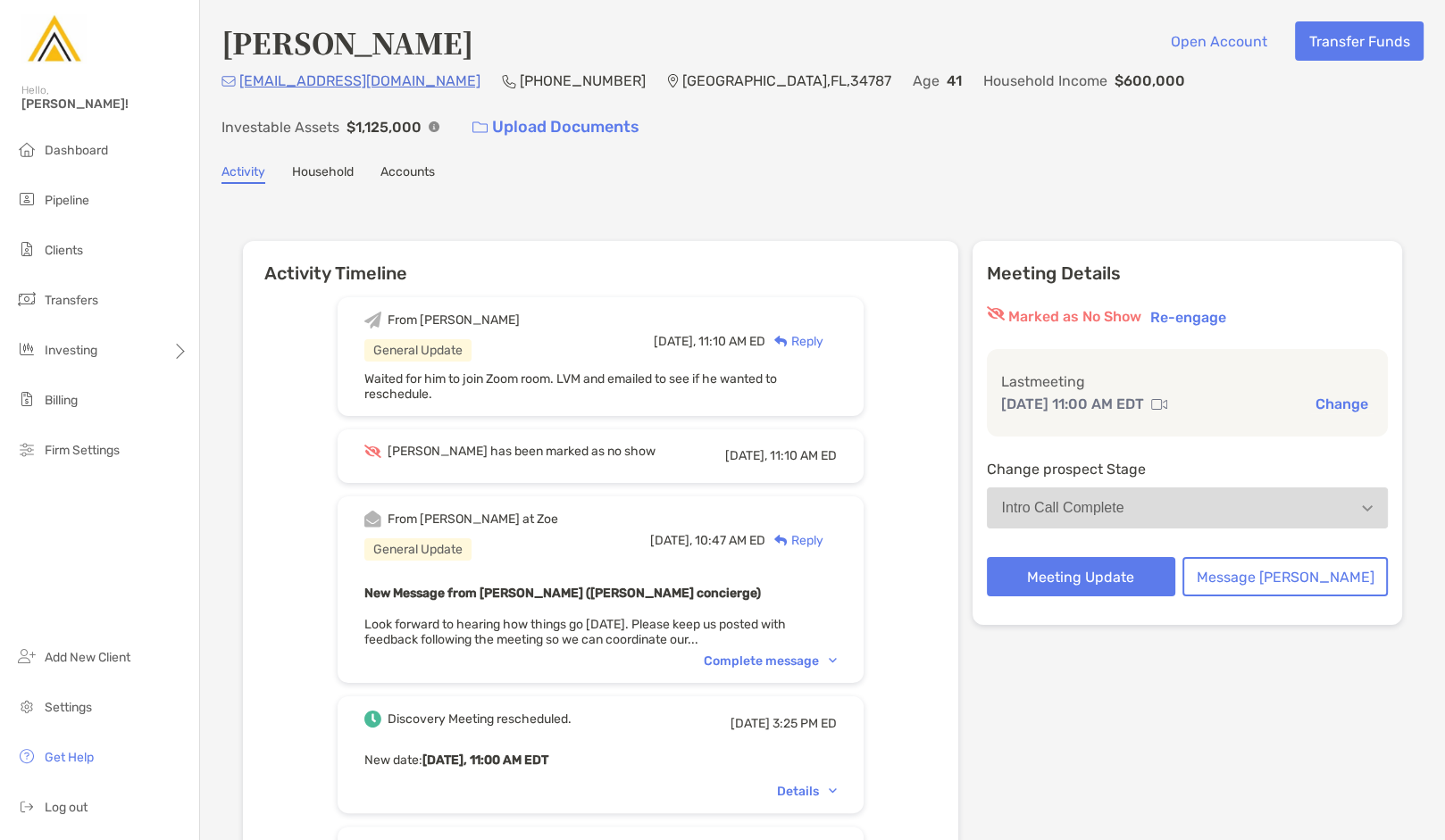 click on "Activity Household Accounts" at bounding box center (823, 174) 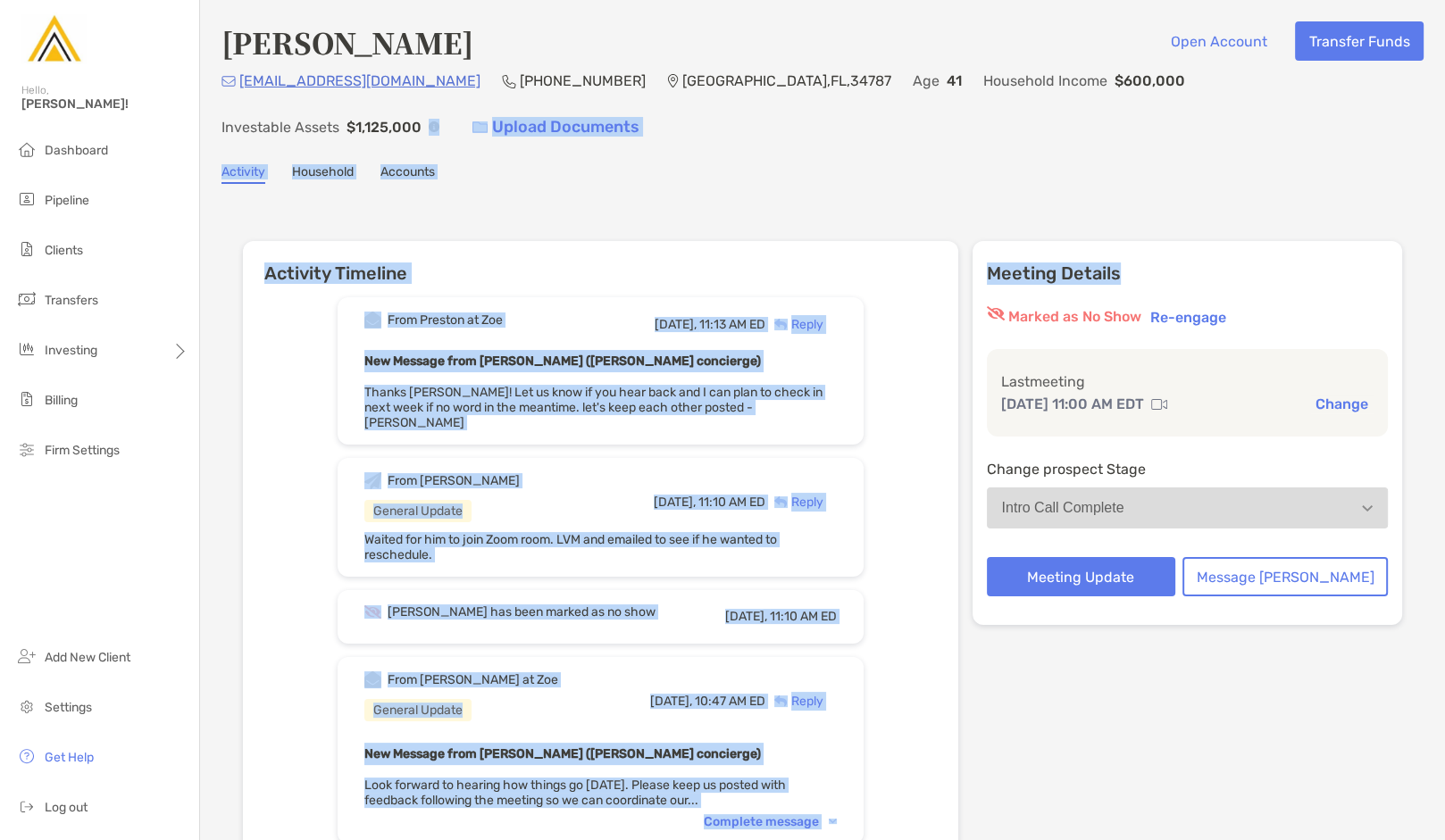 click on "Activity Timeline" at bounding box center (600, 262) 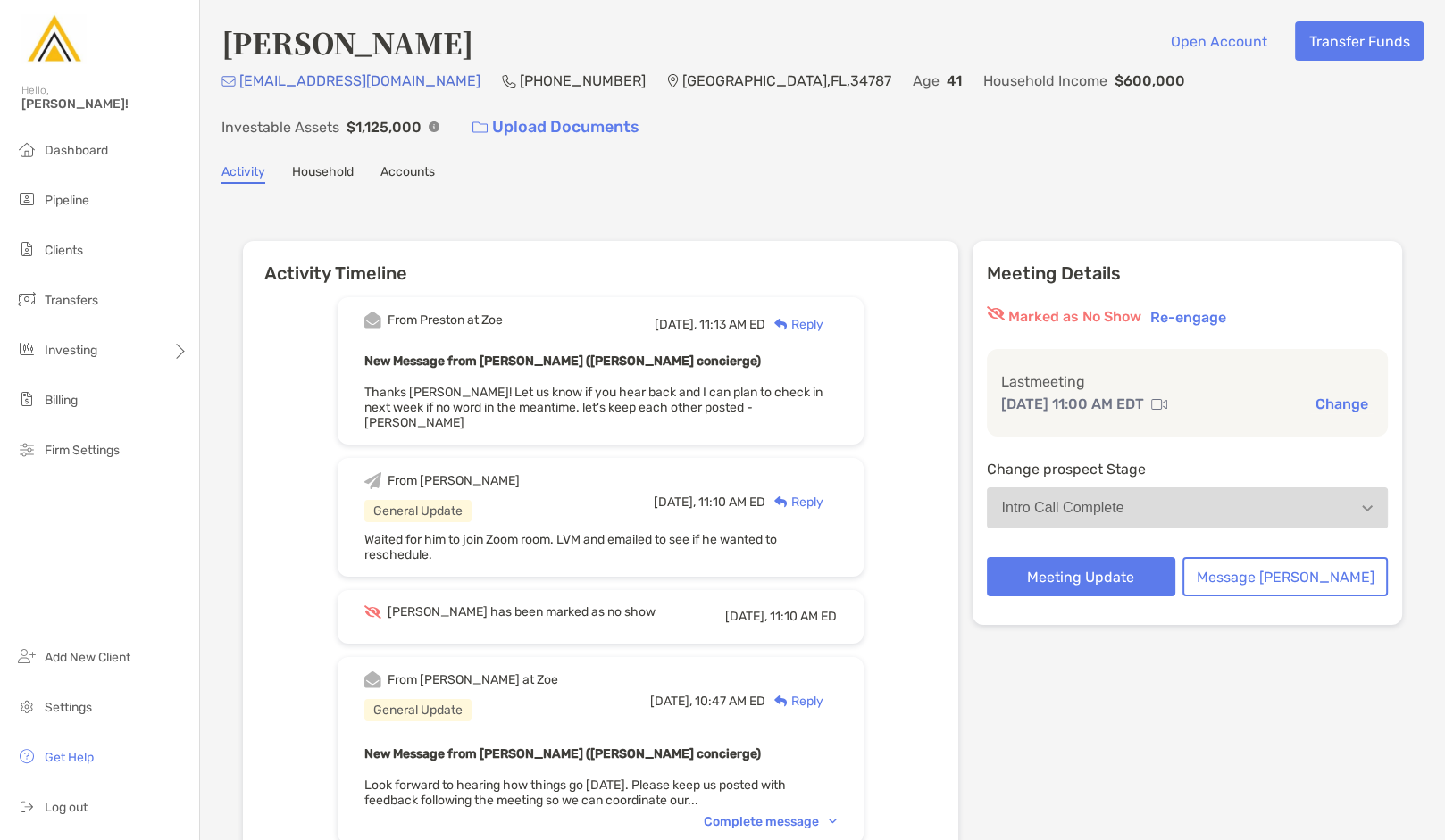 click on "Reply" at bounding box center (794, 324) 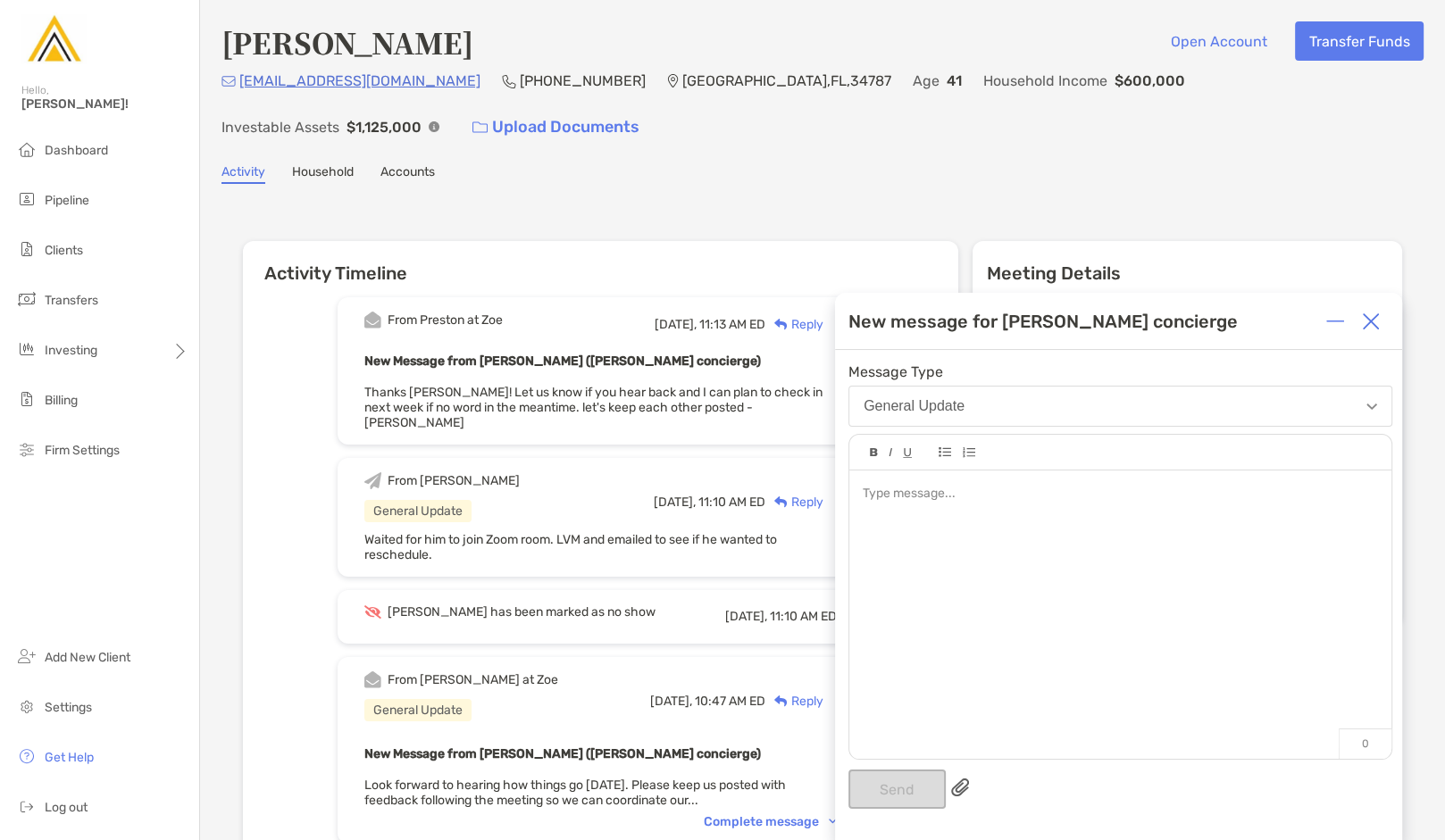 click at bounding box center [1120, 605] 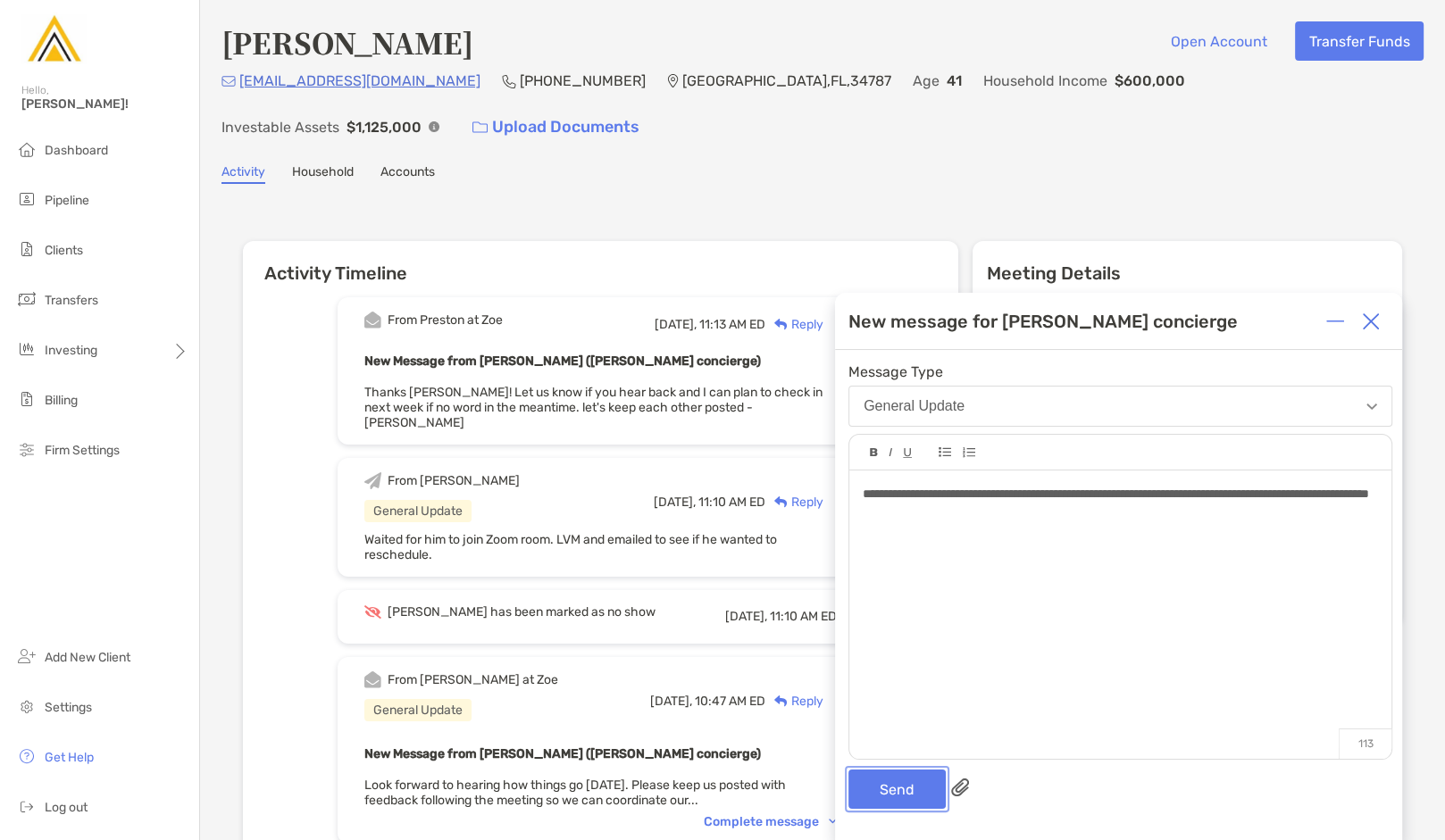 click on "Send" at bounding box center (897, 789) 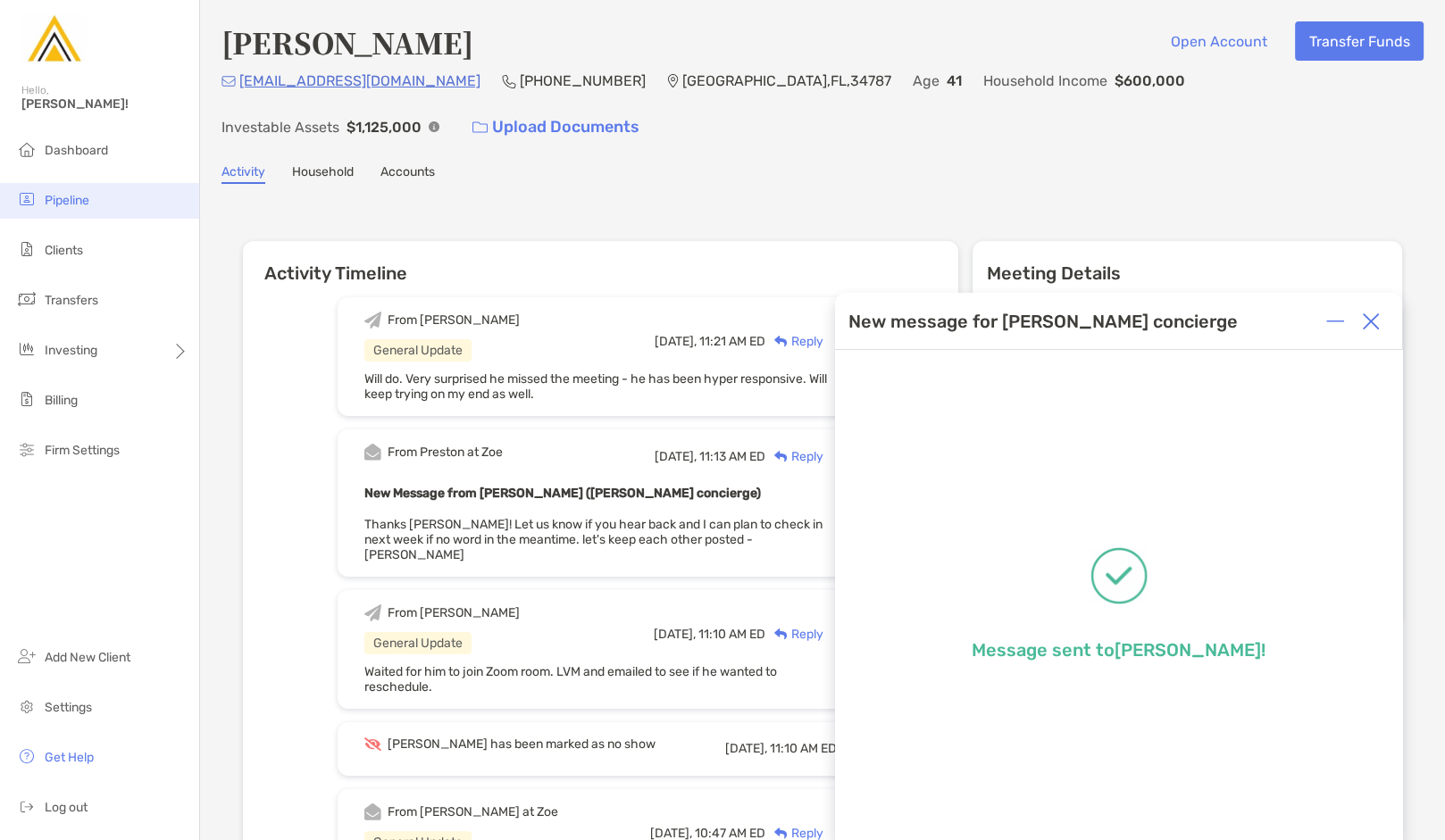 click on "Pipeline" at bounding box center [99, 201] 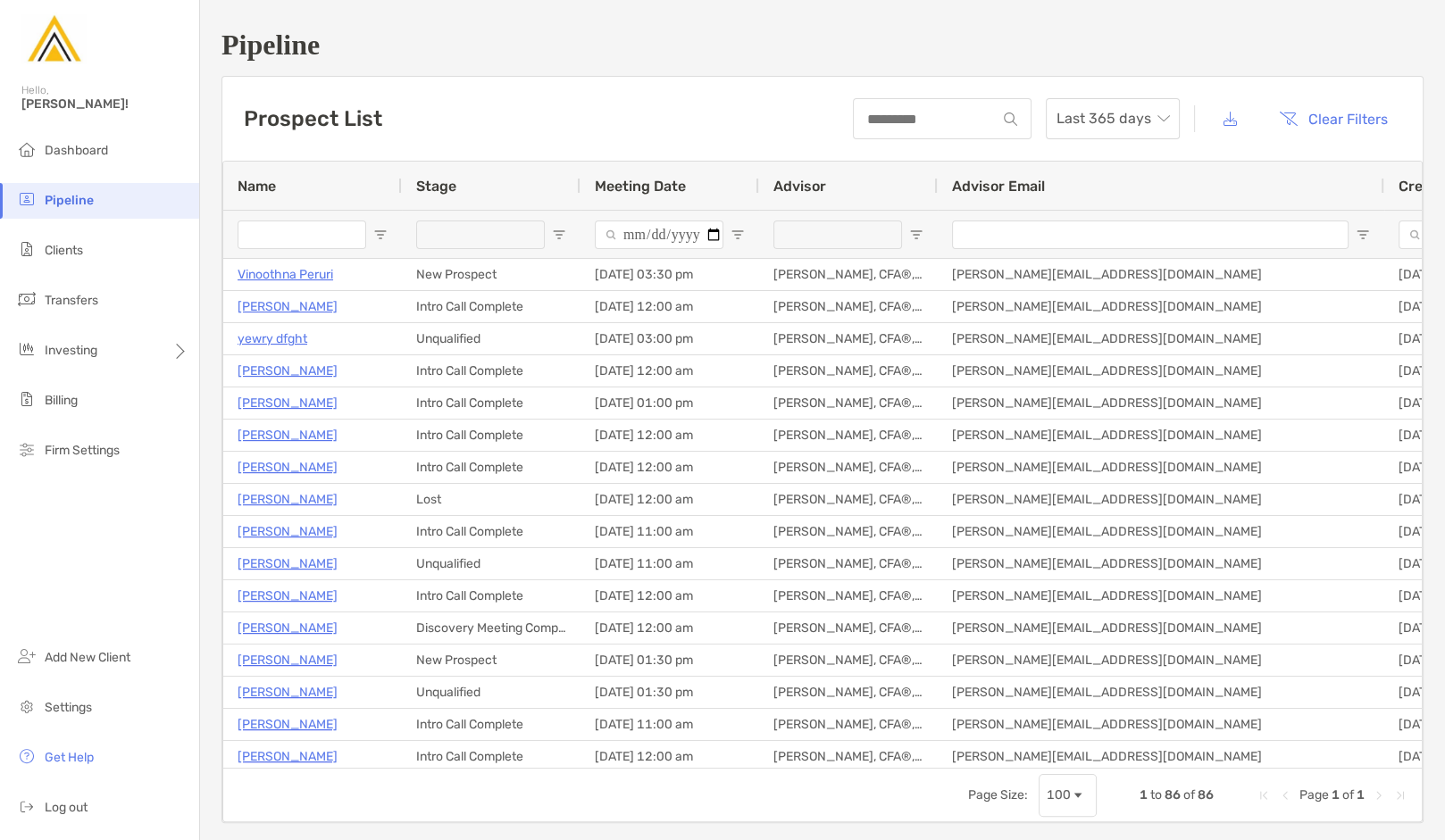 type on "**********" 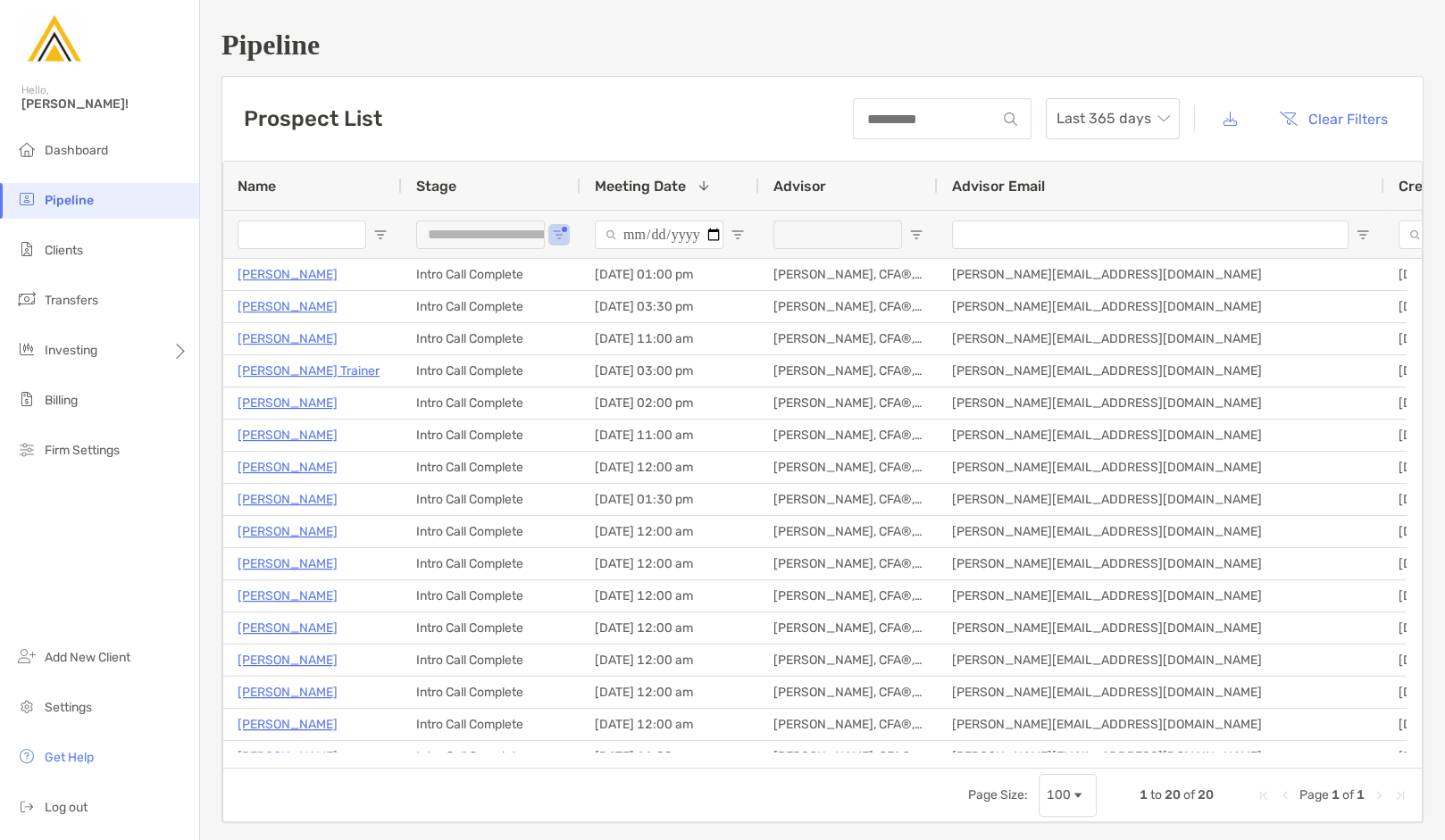click on "Pipeline" at bounding box center (99, 201) 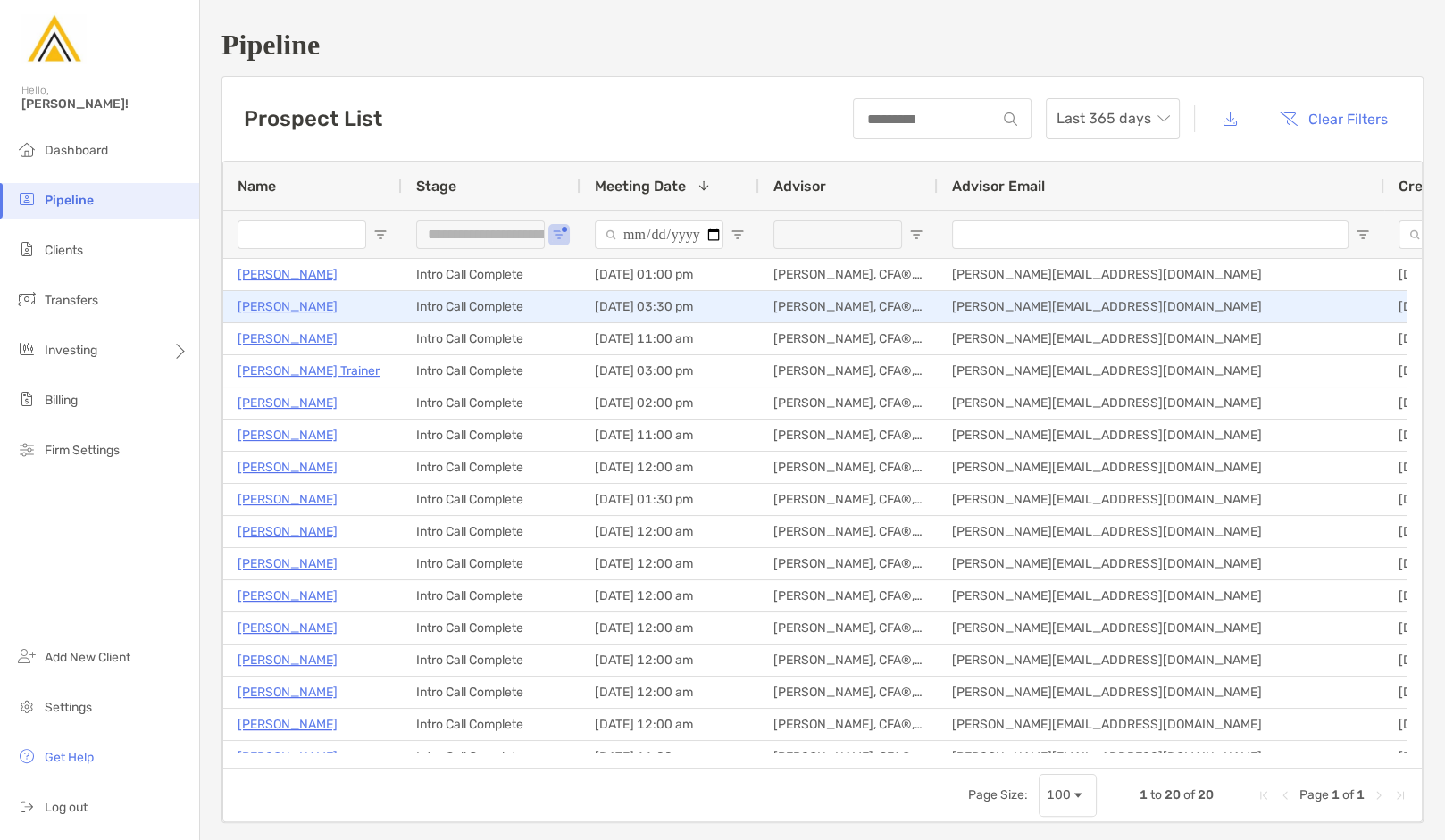 click on "Jestin Allen" at bounding box center [288, 306] 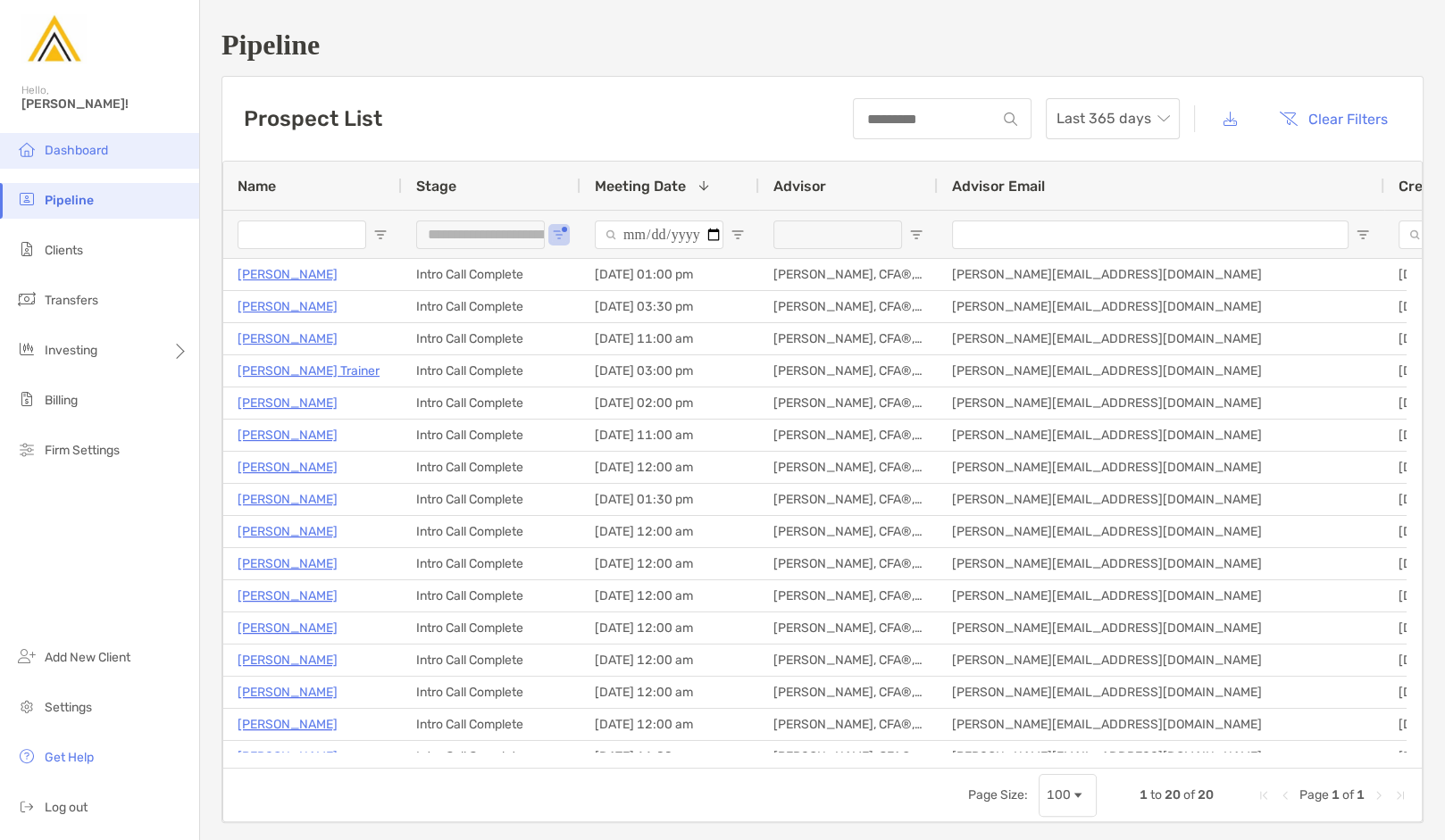 click on "Dashboard" at bounding box center [76, 150] 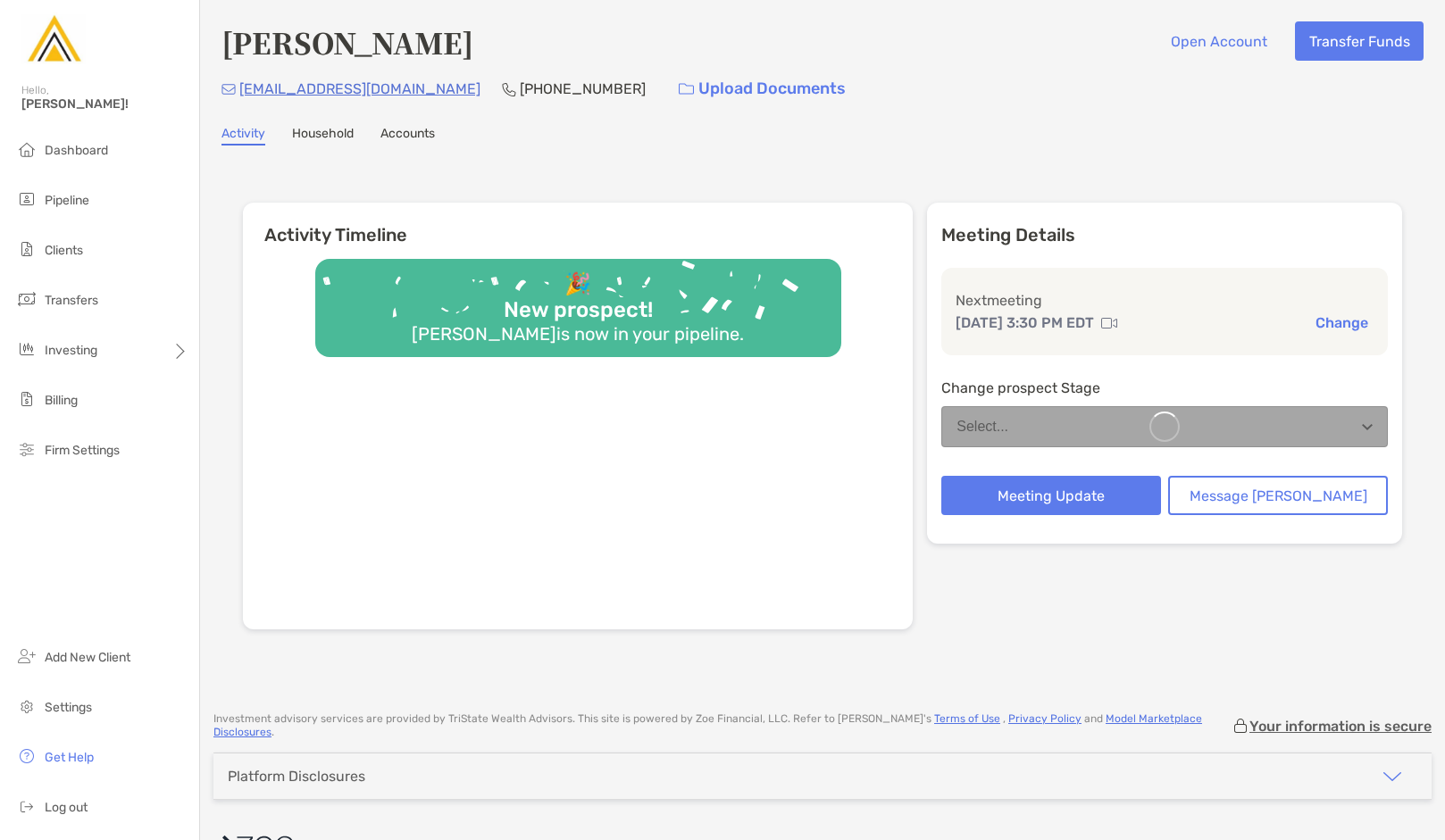scroll, scrollTop: 0, scrollLeft: 0, axis: both 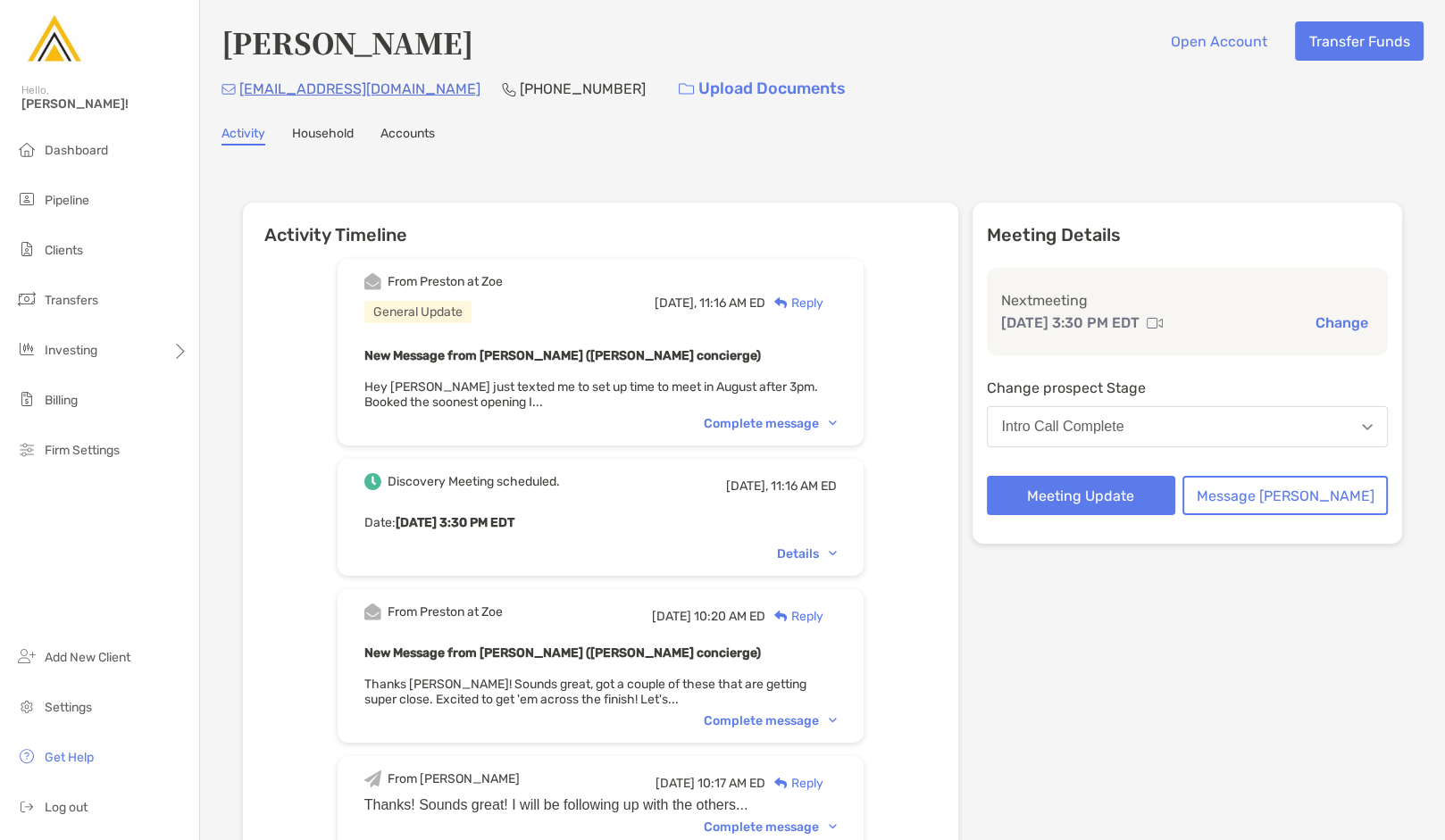 click on "Reply" at bounding box center (794, 303) 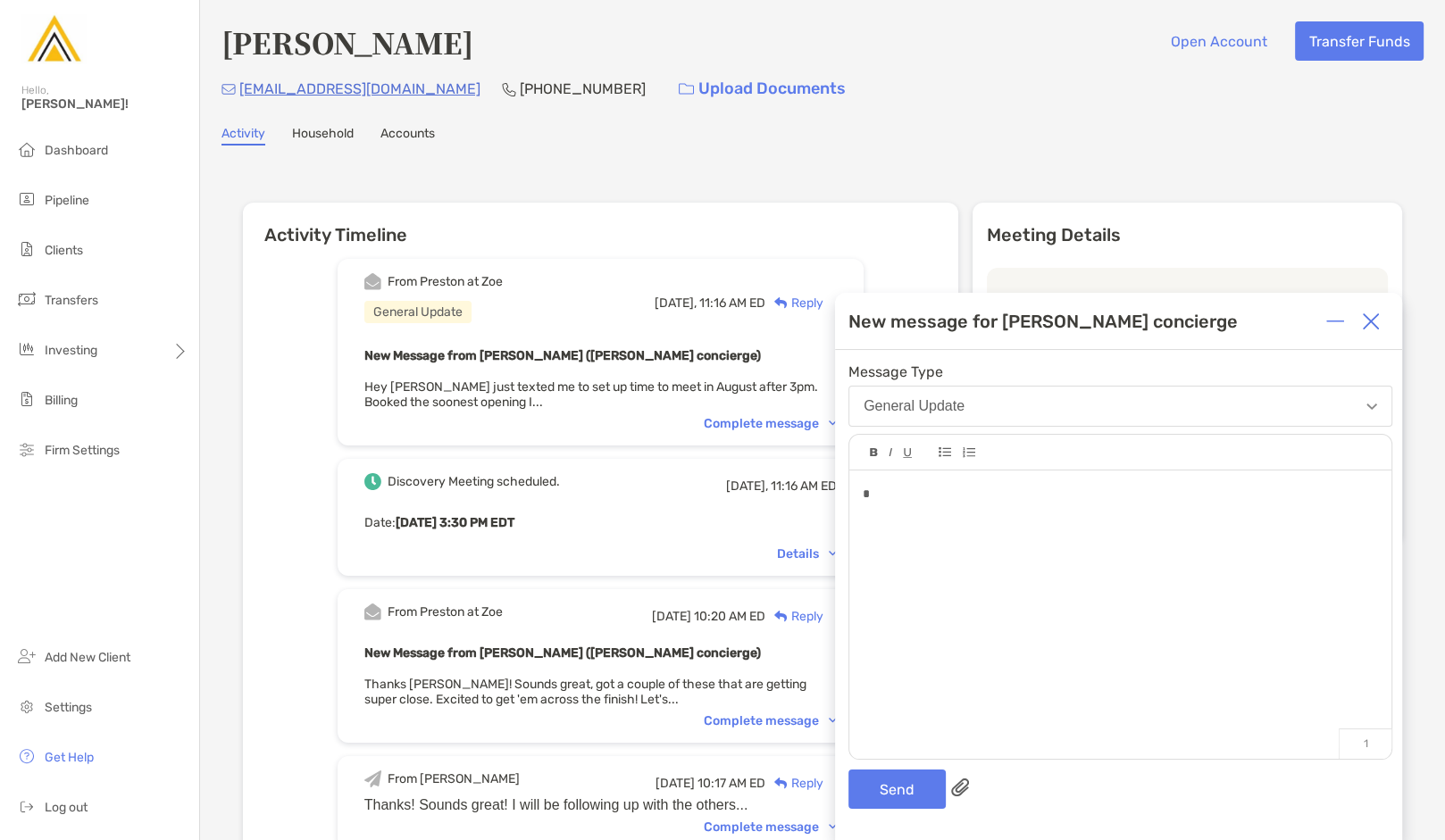 type 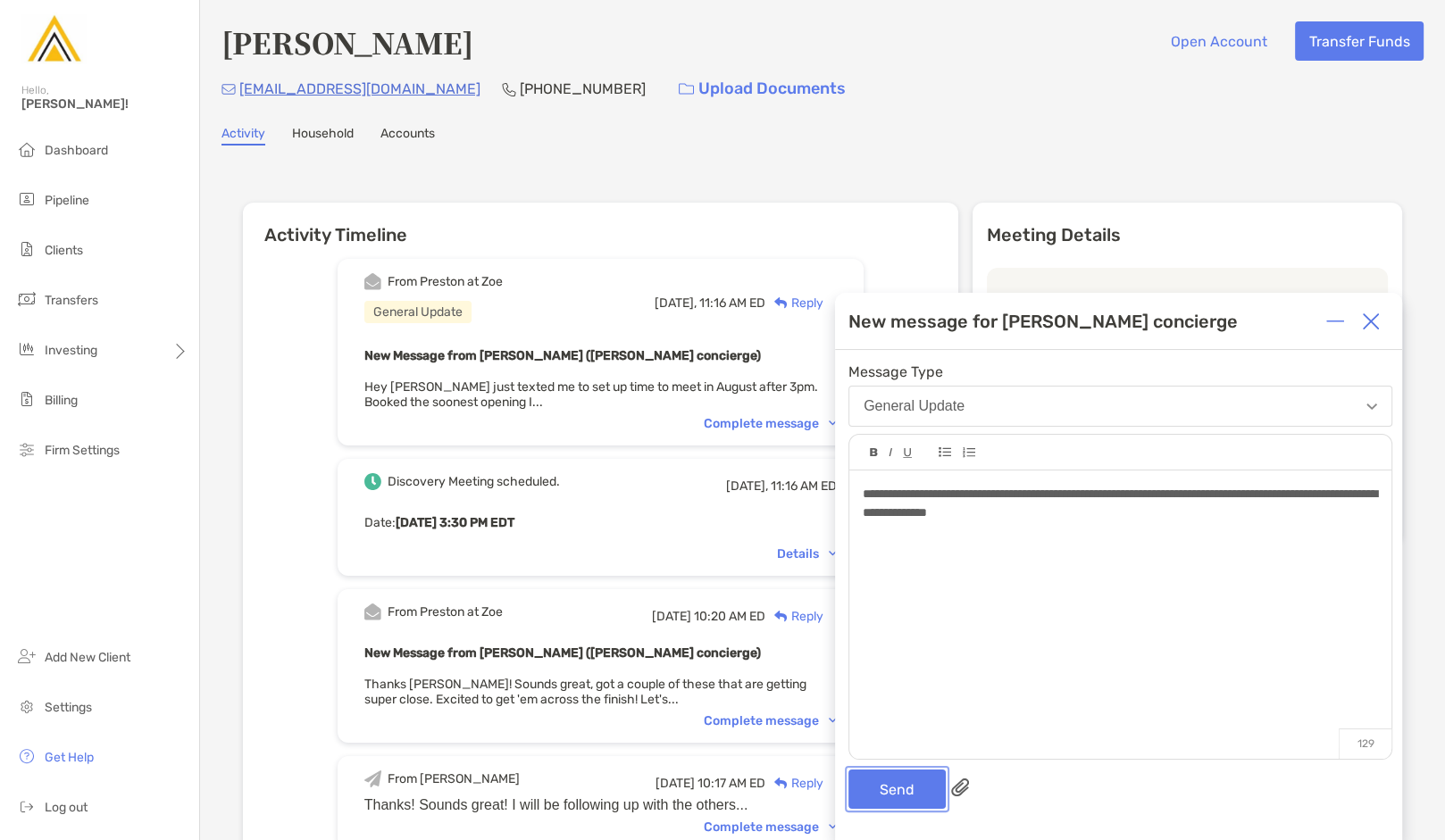 click on "Send" at bounding box center [897, 789] 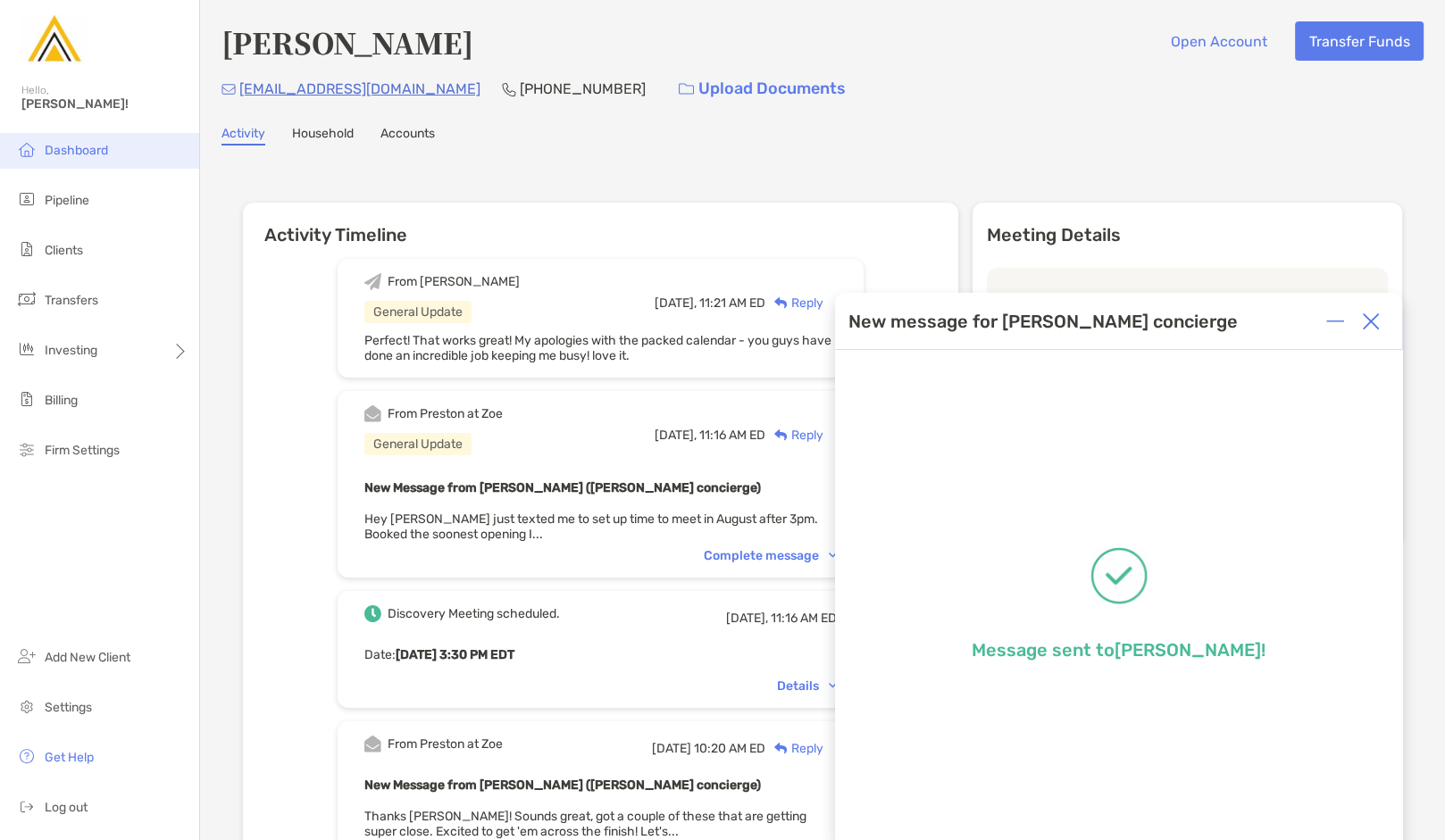click on "Dashboard" at bounding box center (76, 150) 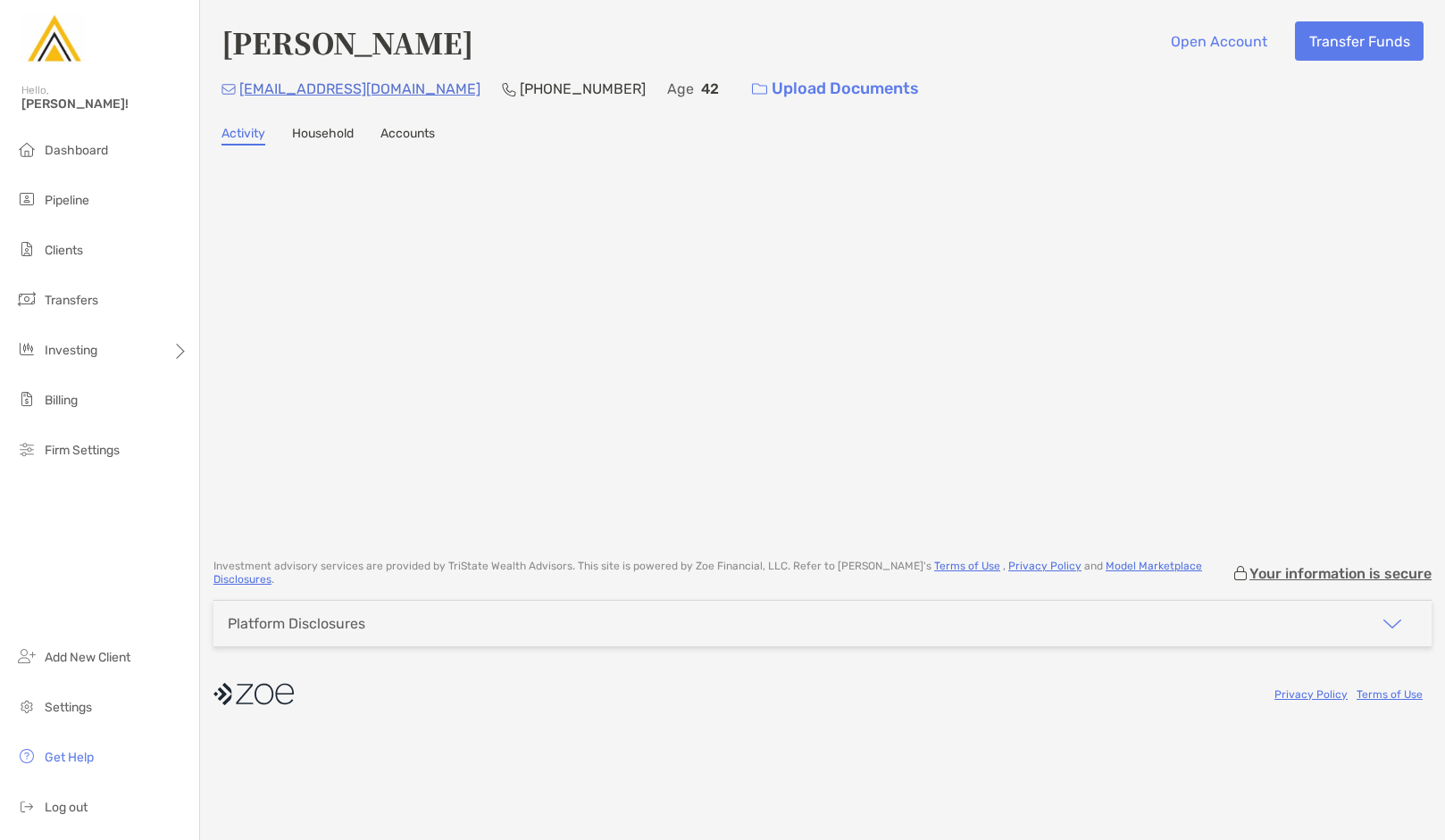 scroll, scrollTop: 0, scrollLeft: 0, axis: both 